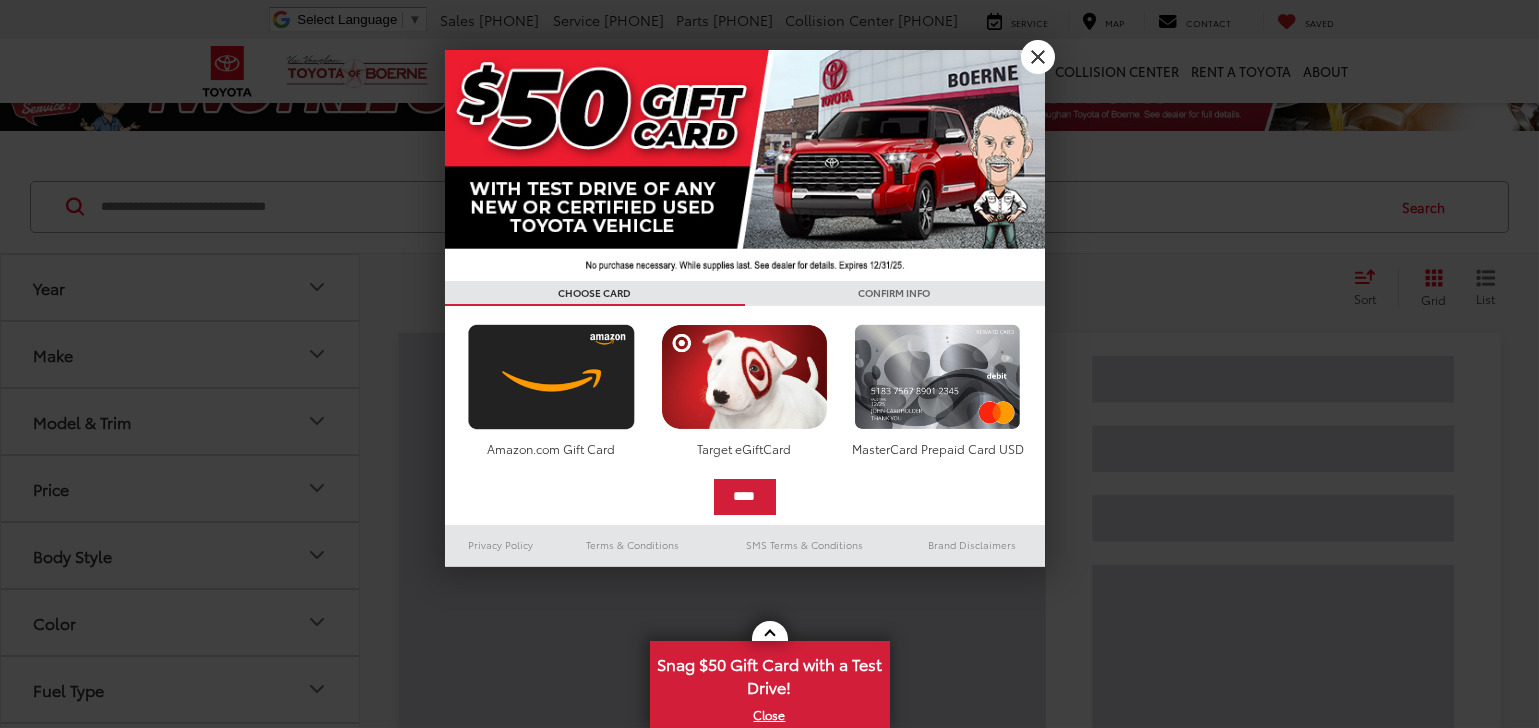 scroll, scrollTop: 62, scrollLeft: 0, axis: vertical 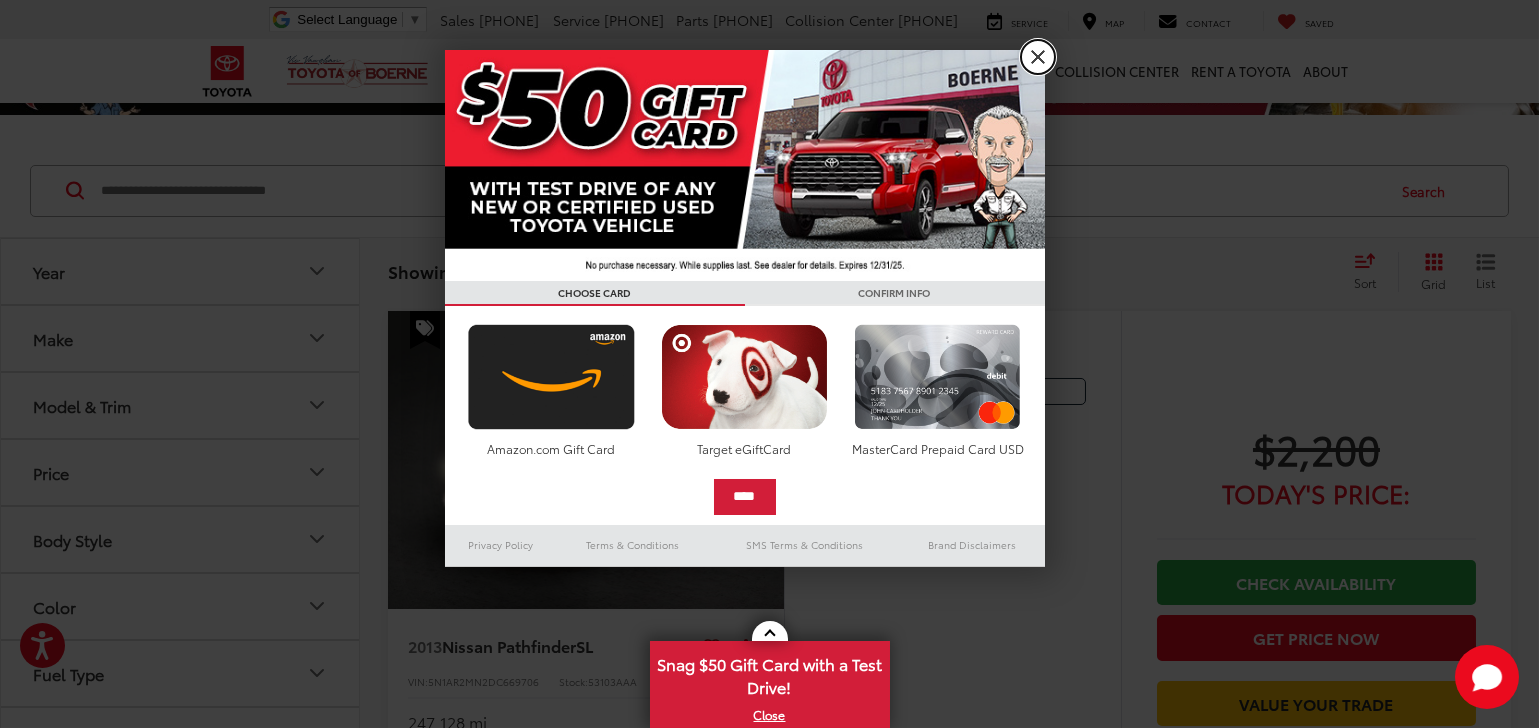 click on "X" at bounding box center [1038, 57] 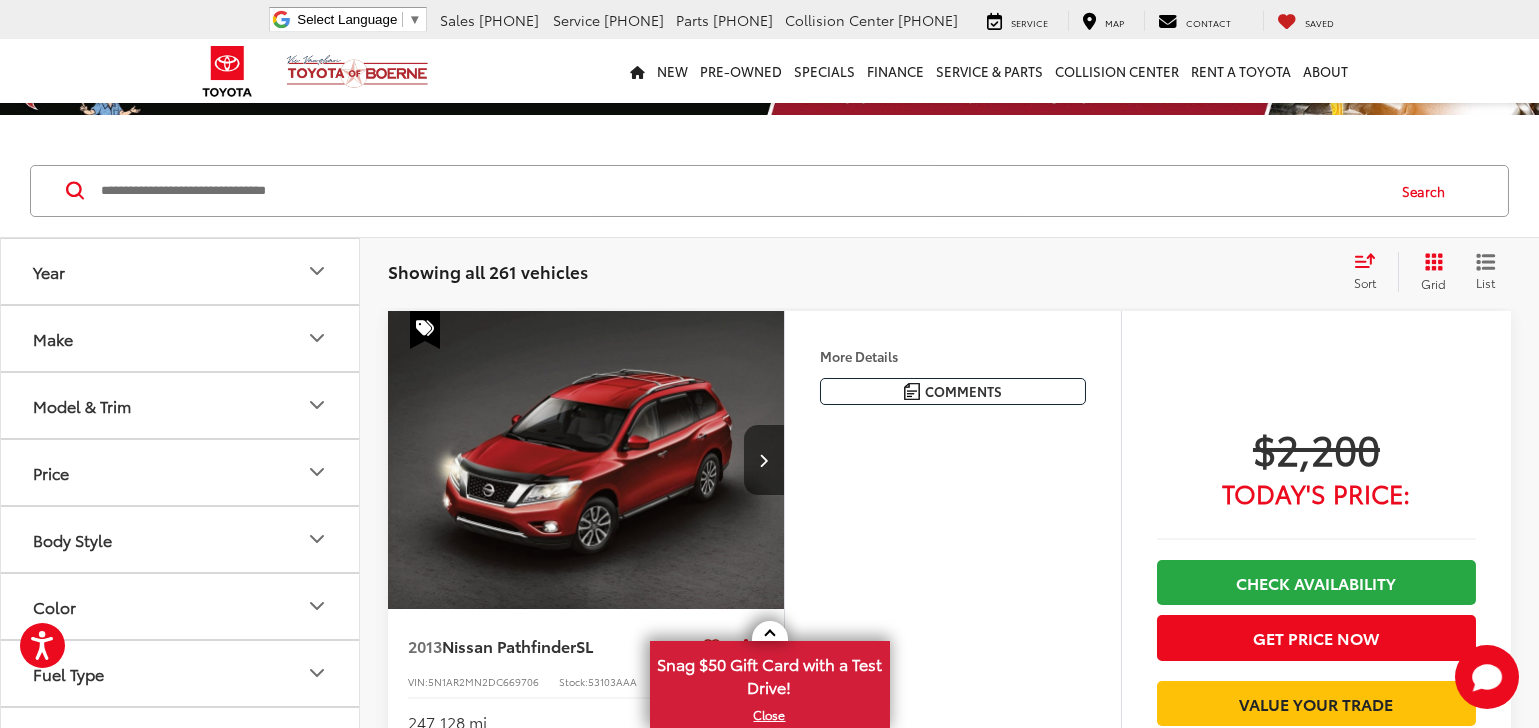 scroll, scrollTop: 0, scrollLeft: 0, axis: both 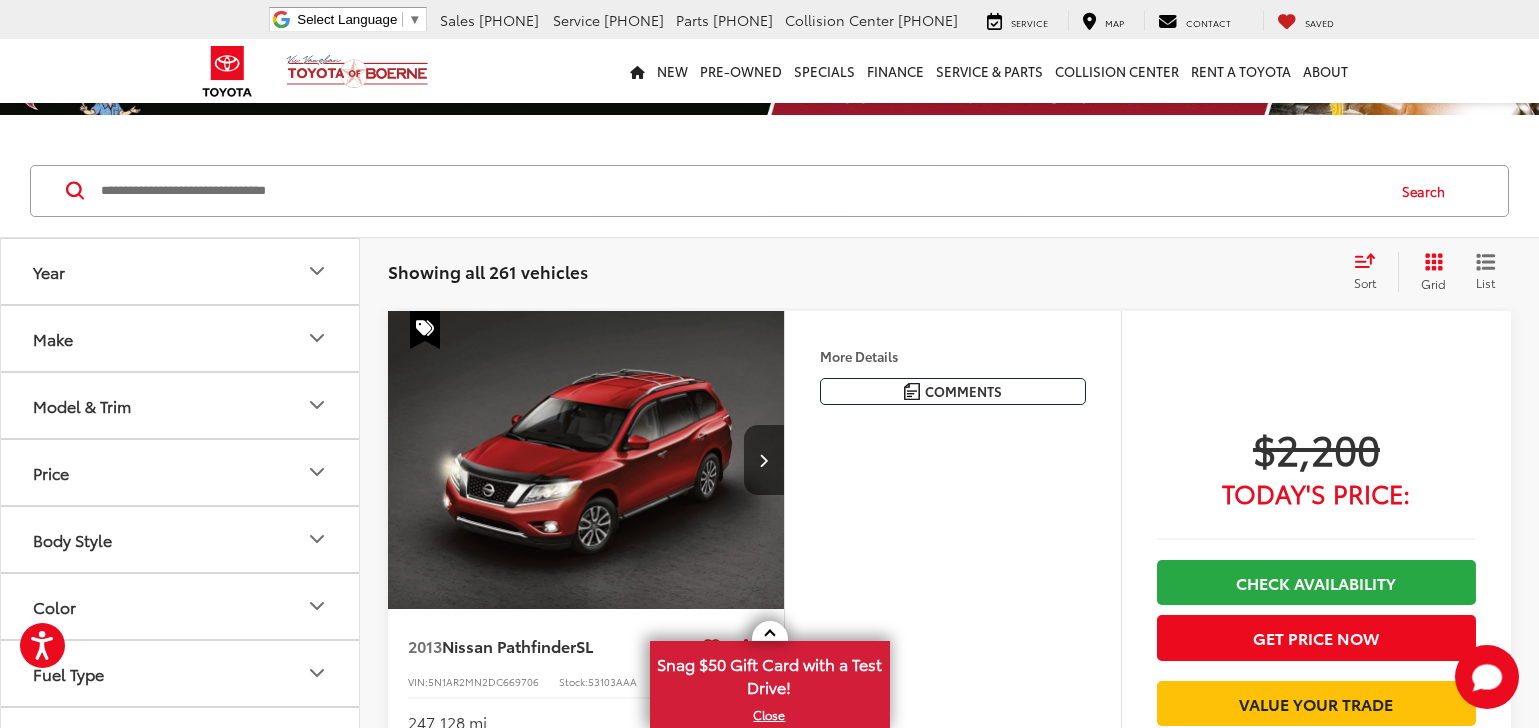 click on "Make" at bounding box center [181, 338] 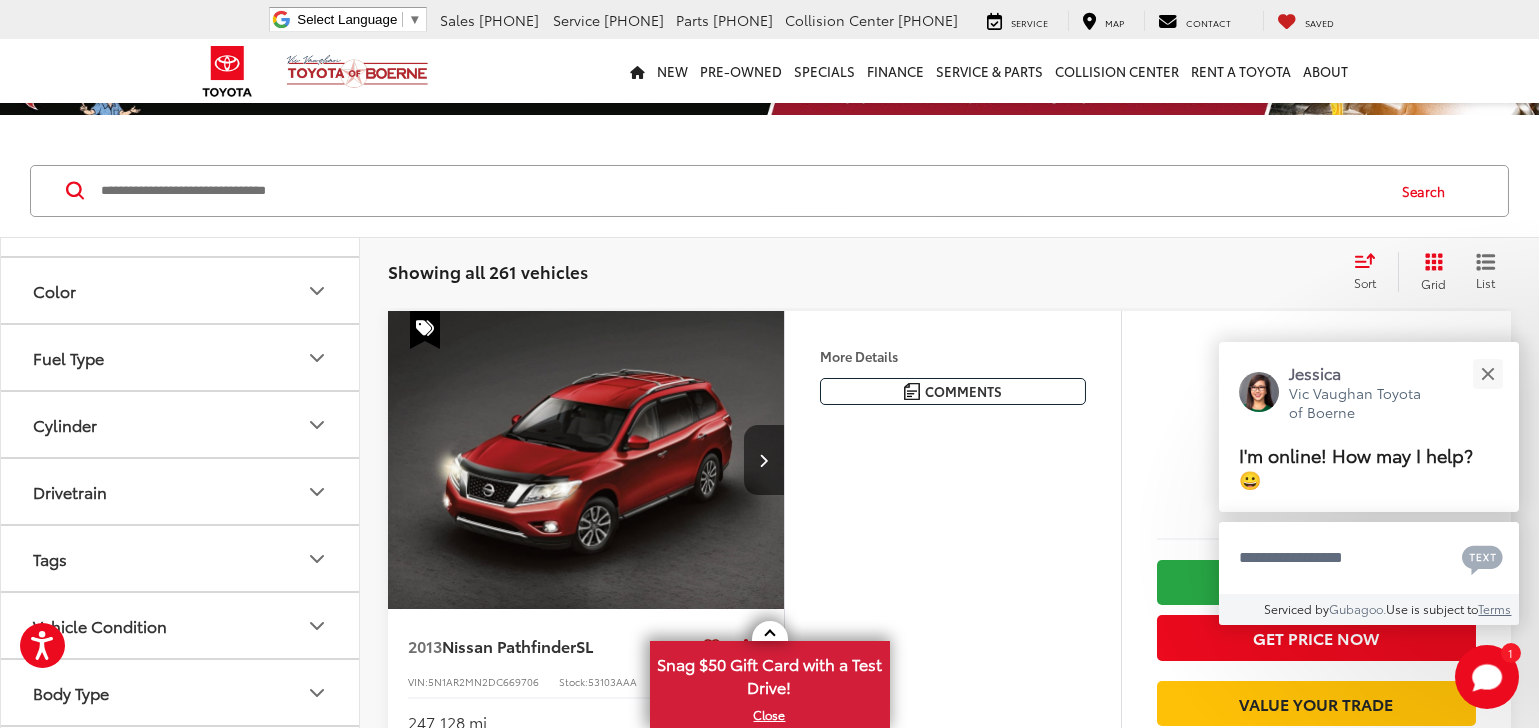 scroll, scrollTop: 951, scrollLeft: 0, axis: vertical 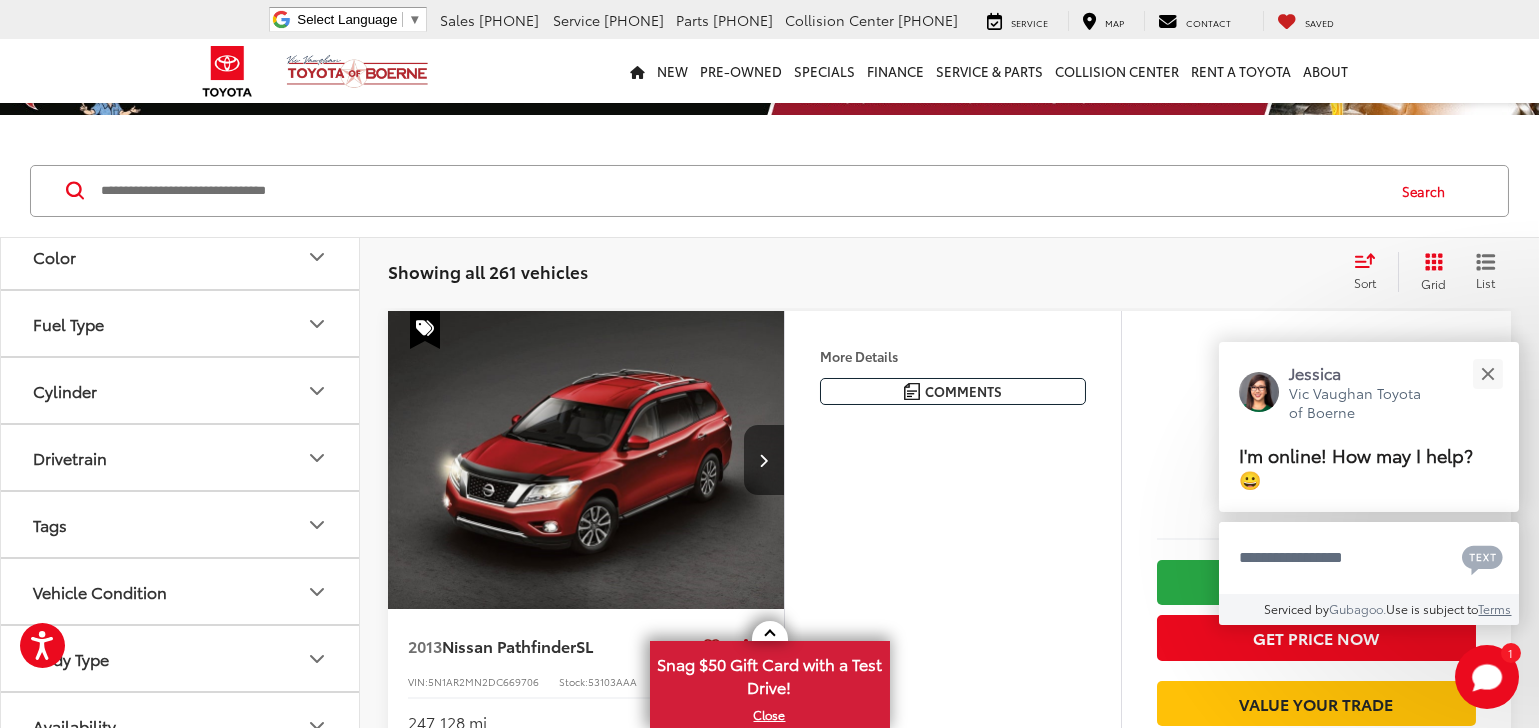 click on "Toyota   (169)" at bounding box center [270, -91] 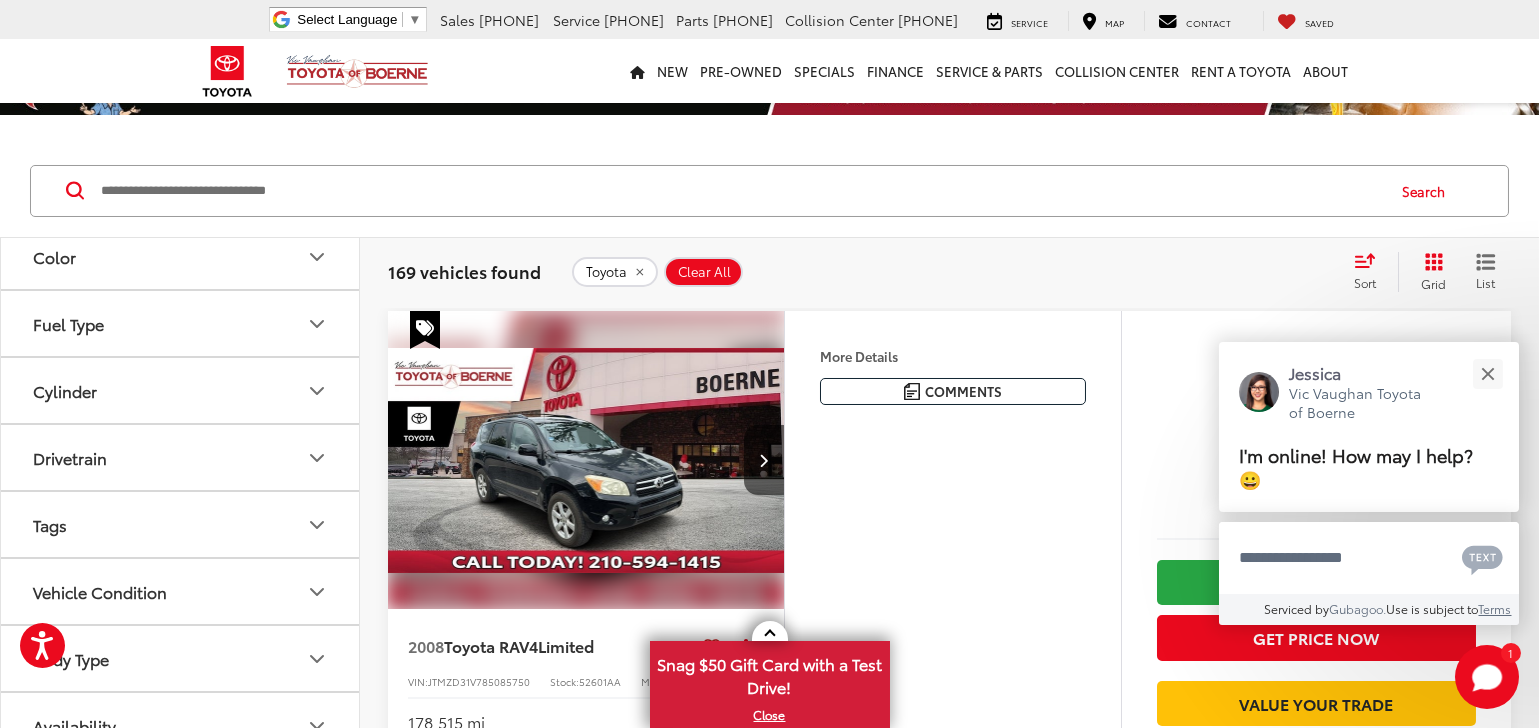 click on "Model & Trim" at bounding box center (181, 55) 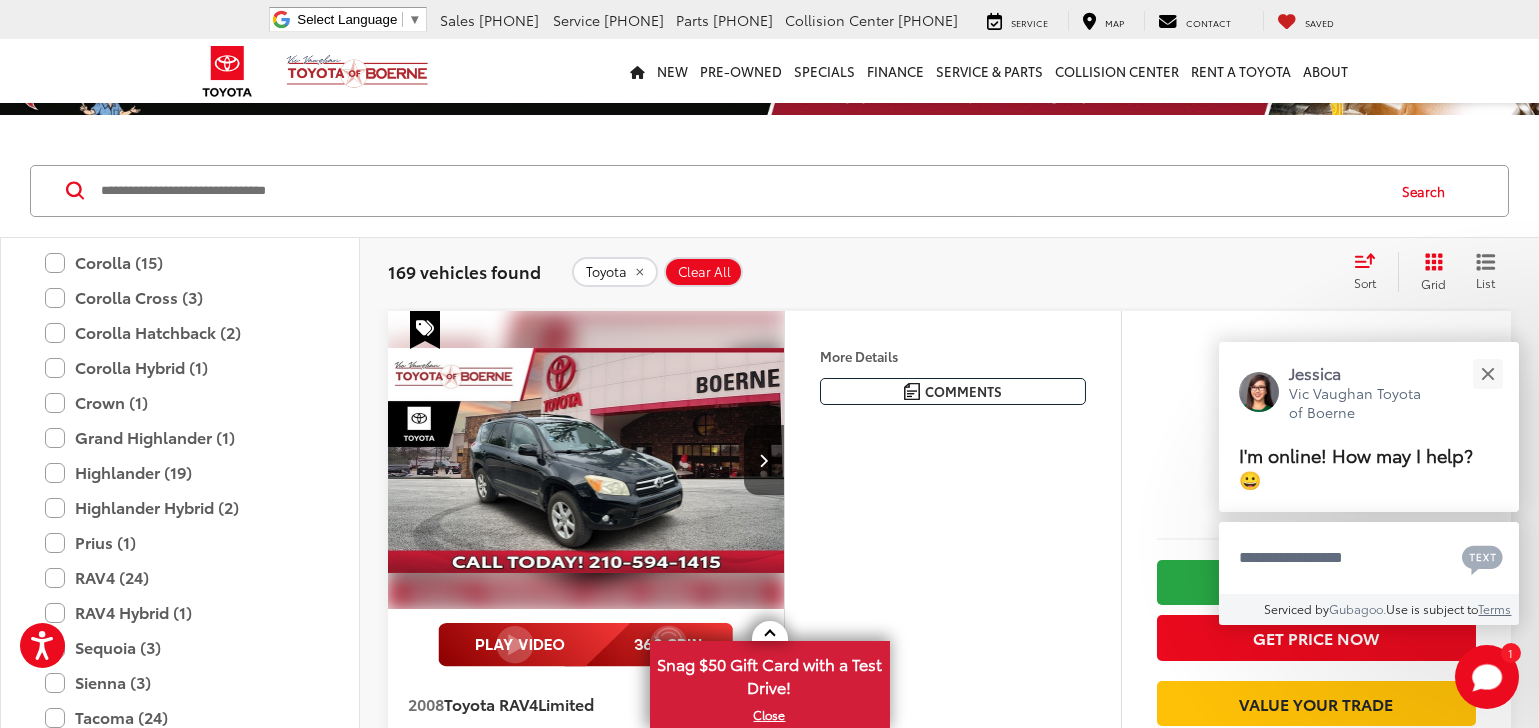 click on "4Runner (18)" at bounding box center [180, 122] 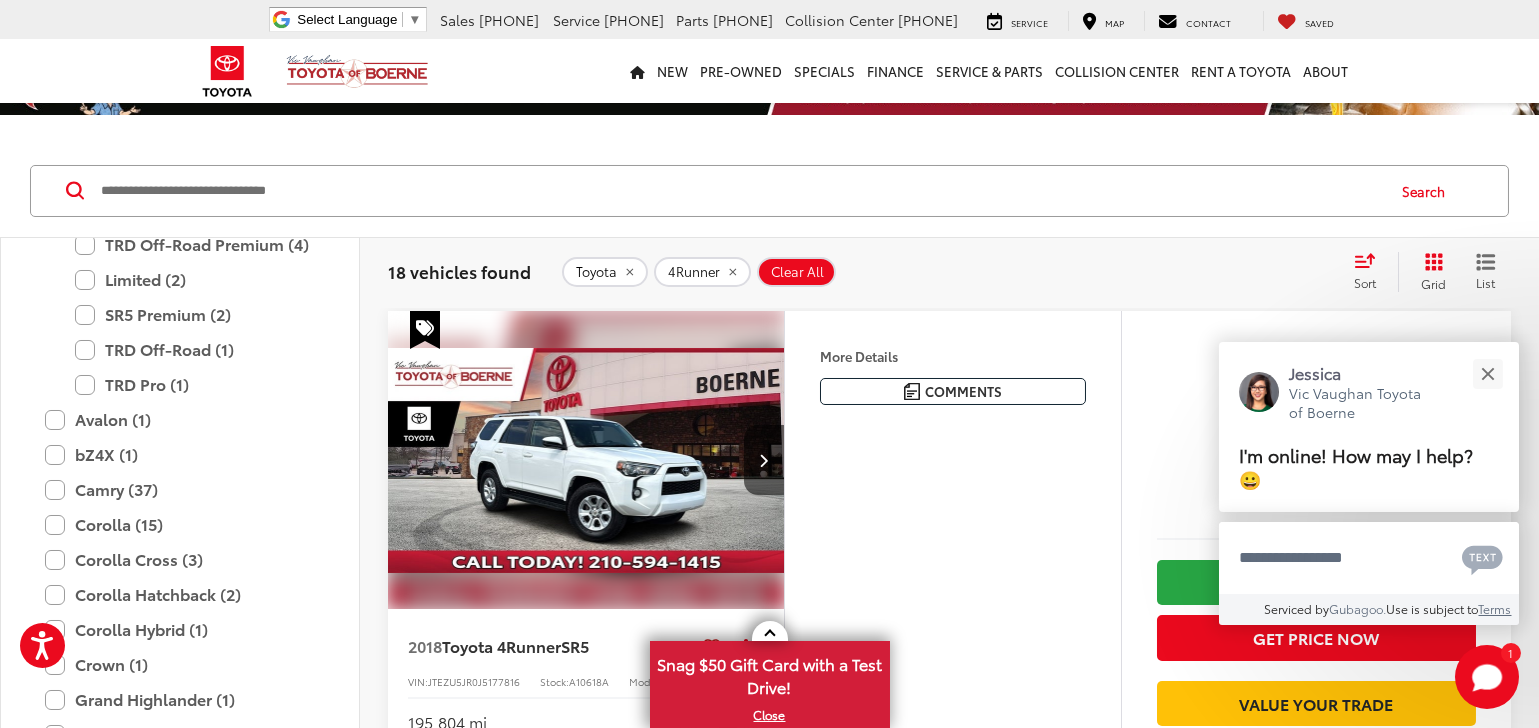 scroll, scrollTop: 1069, scrollLeft: 0, axis: vertical 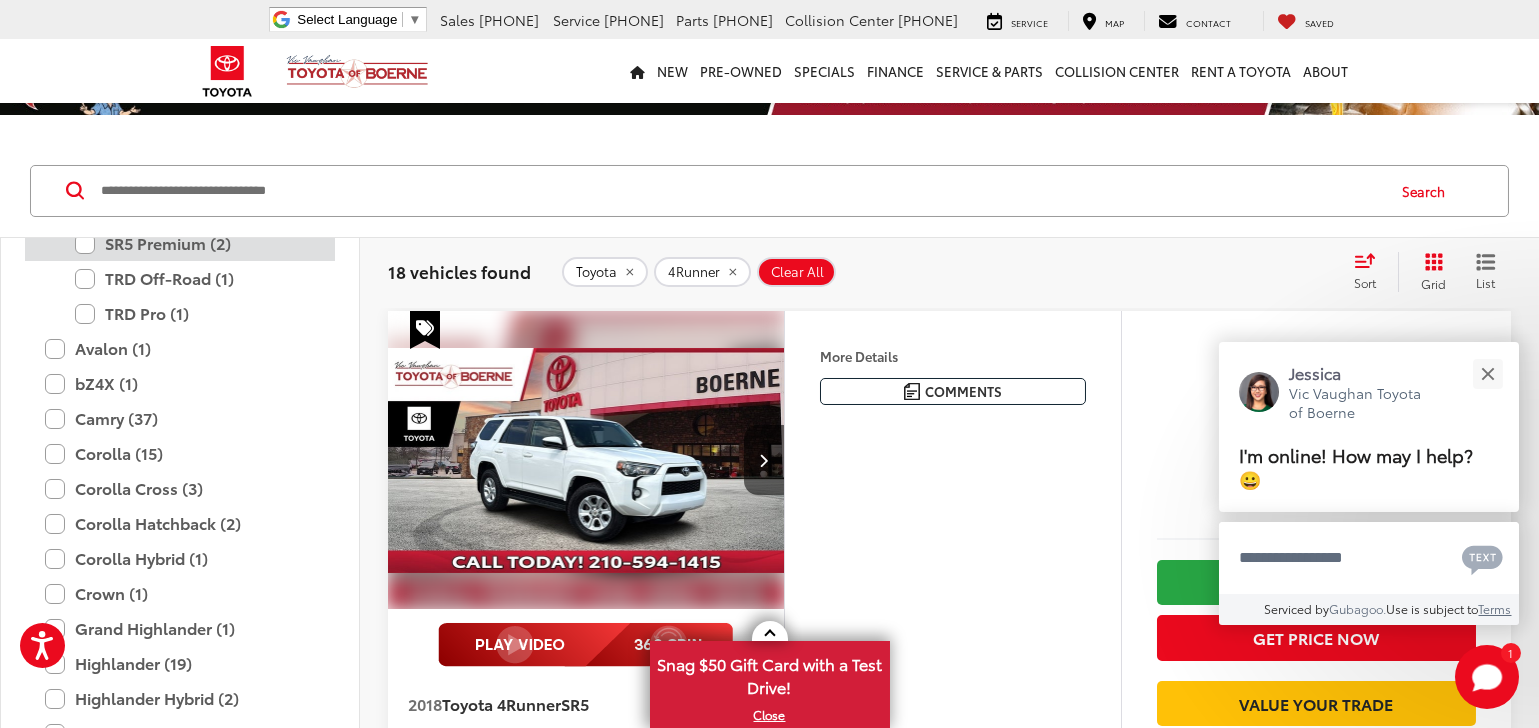 click on "SR5 Premium (2)" at bounding box center [195, 243] 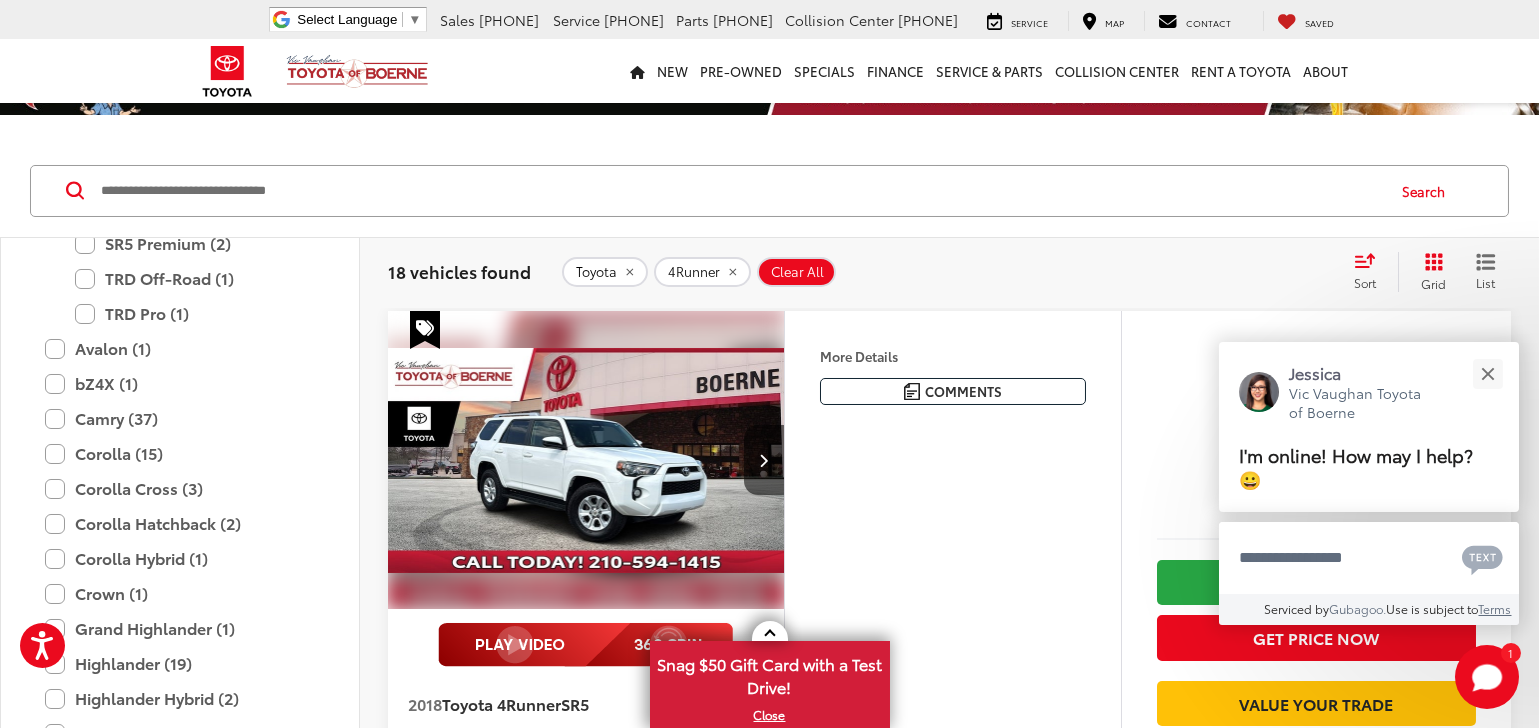 click on "Limited (2)" at bounding box center (195, 208) 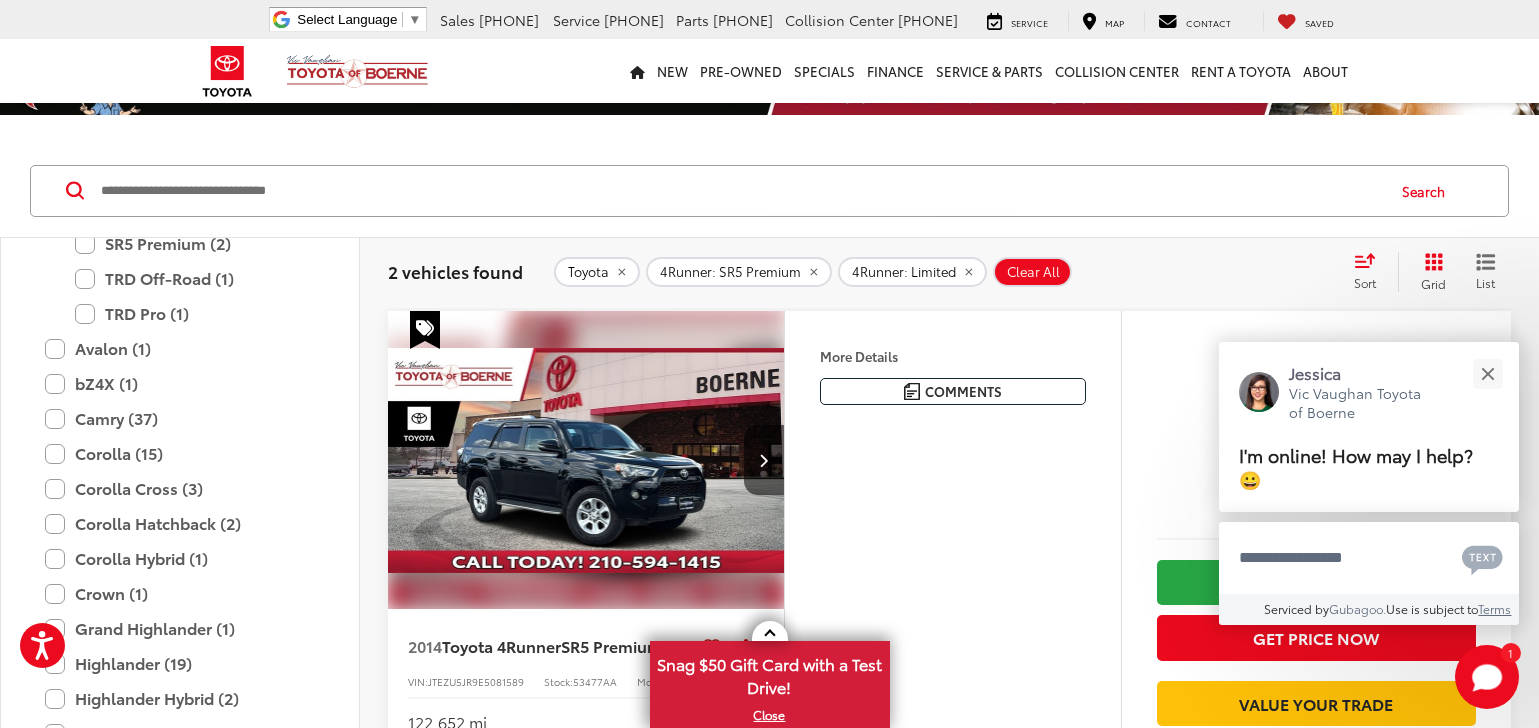 scroll, scrollTop: 165, scrollLeft: 0, axis: vertical 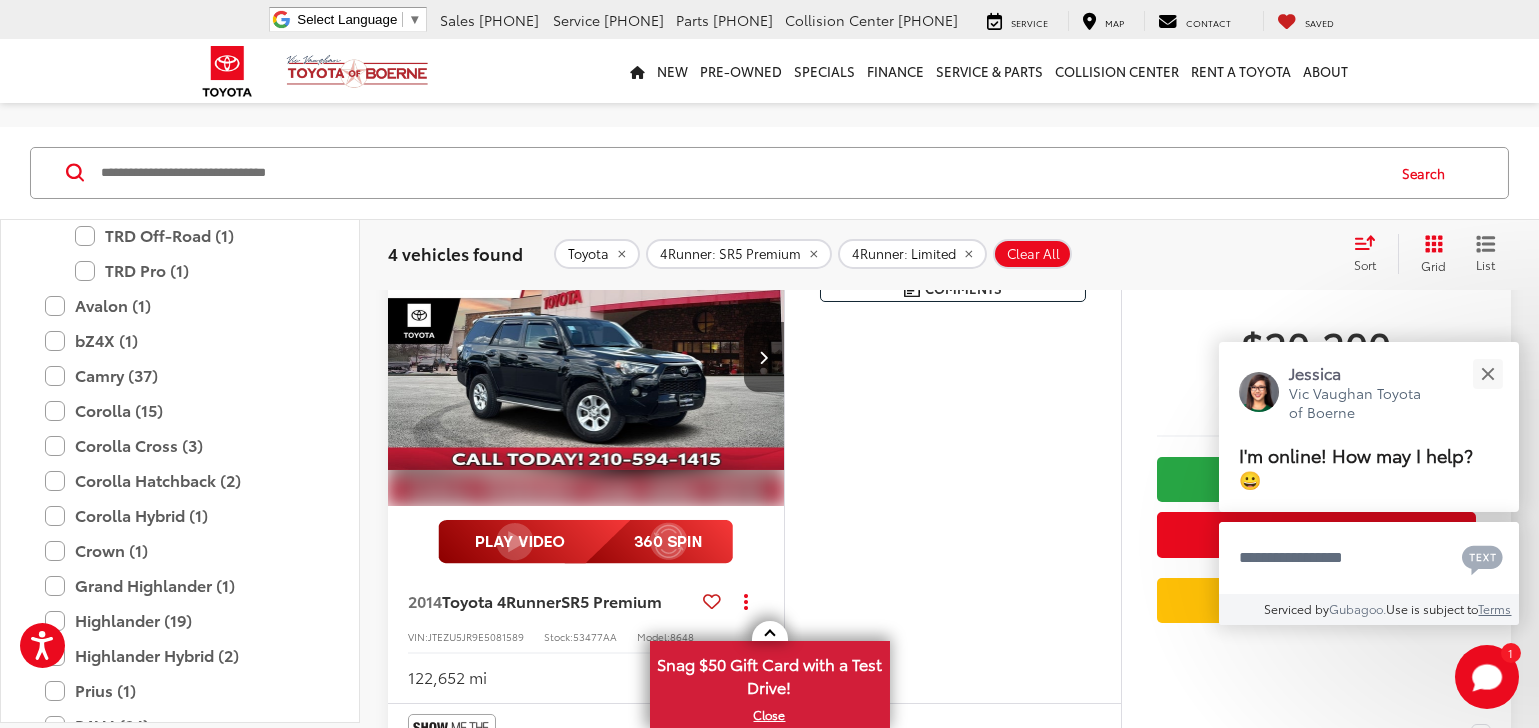 click 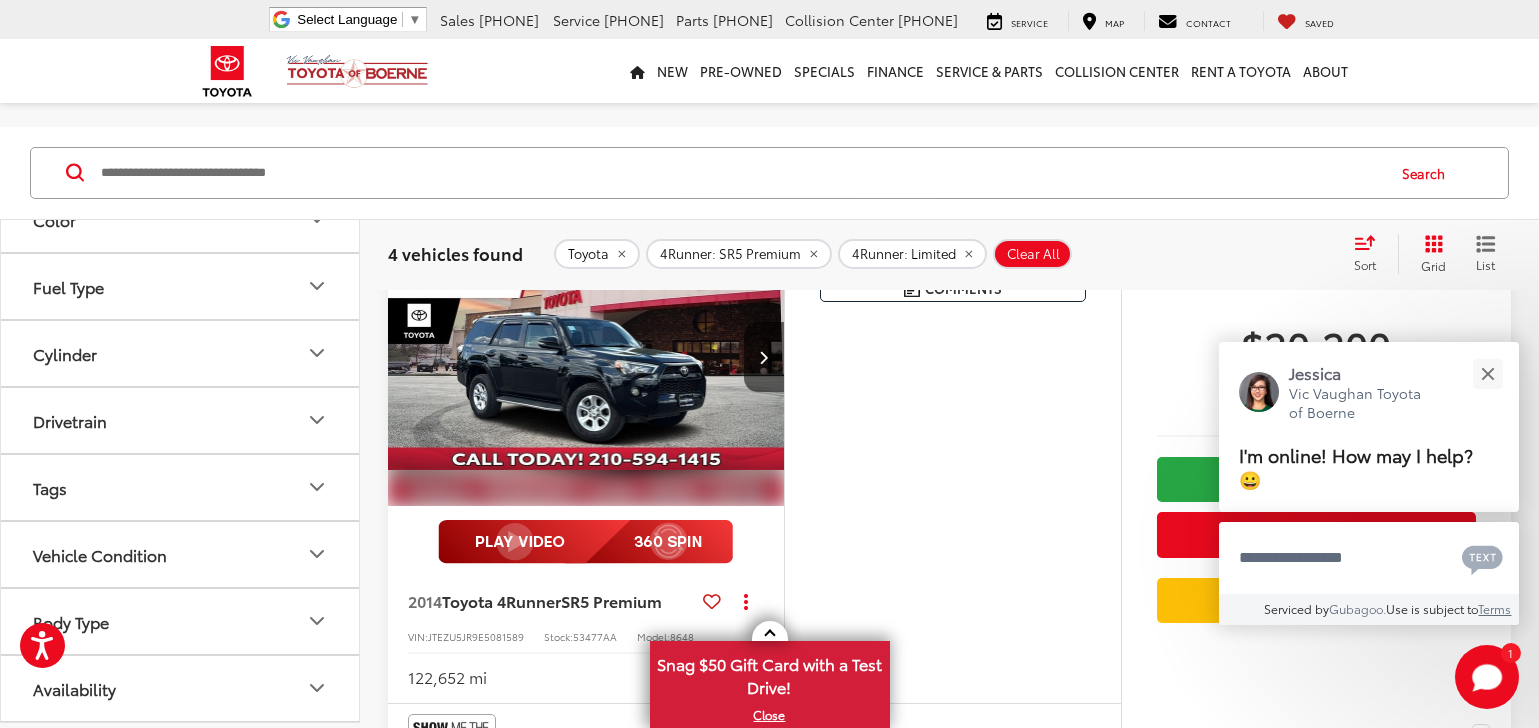 scroll, scrollTop: 1249, scrollLeft: 0, axis: vertical 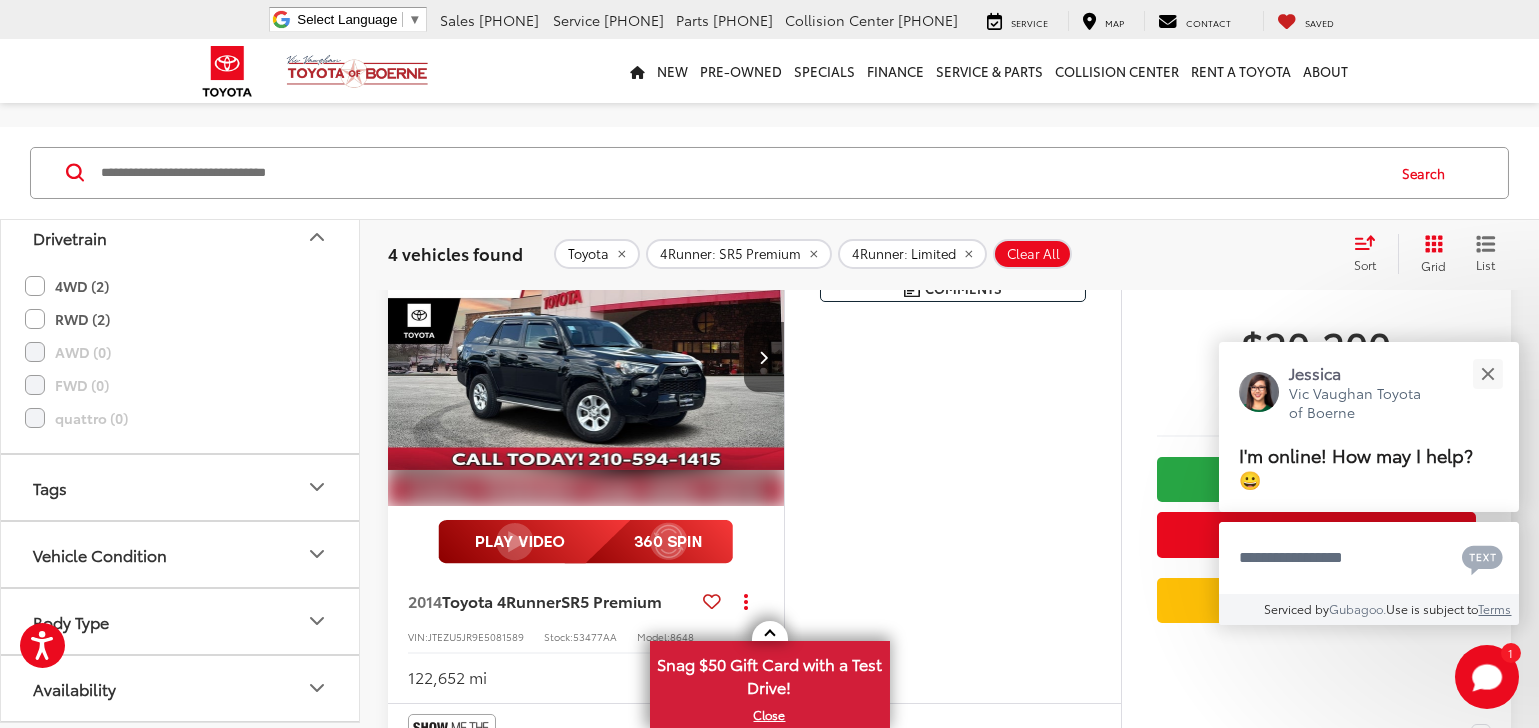 click on "4WD (2)" 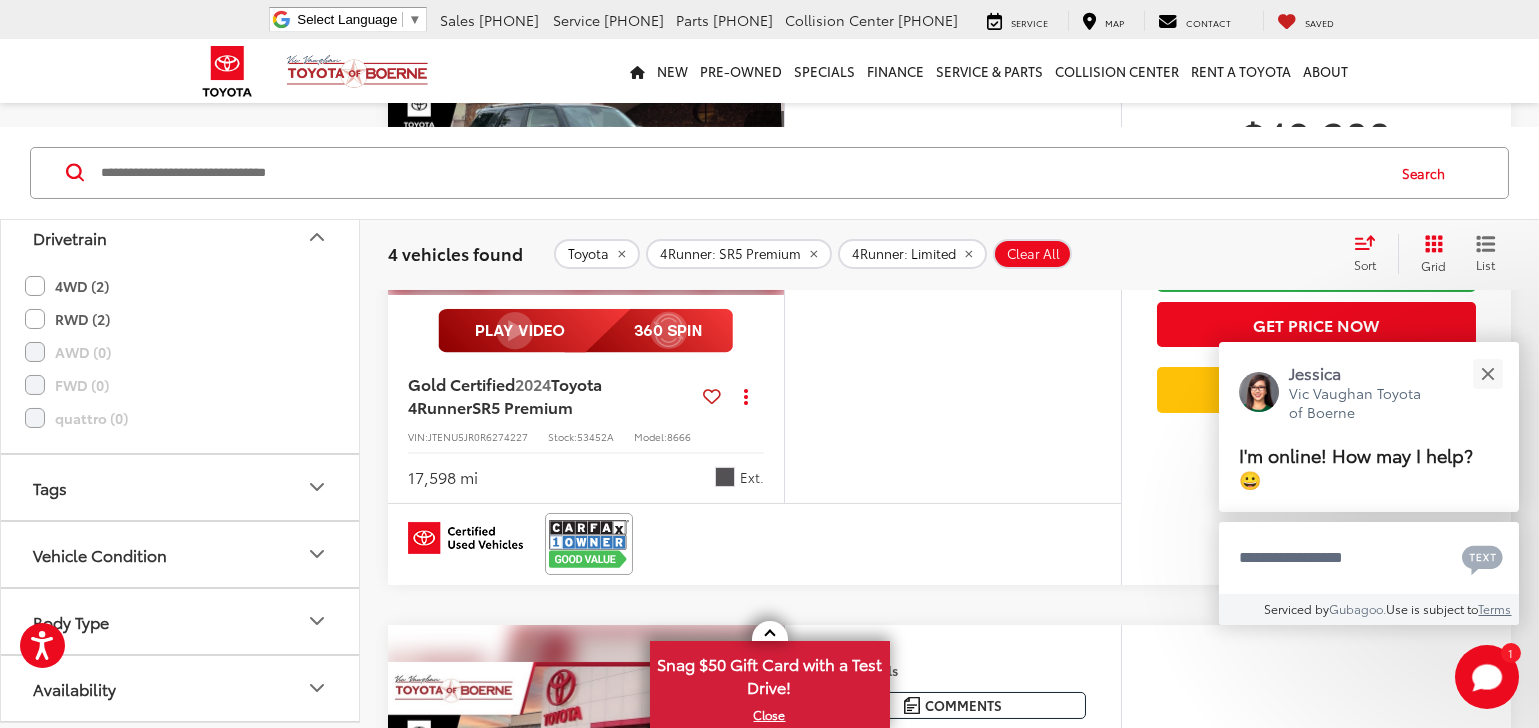 scroll, scrollTop: 79, scrollLeft: 0, axis: vertical 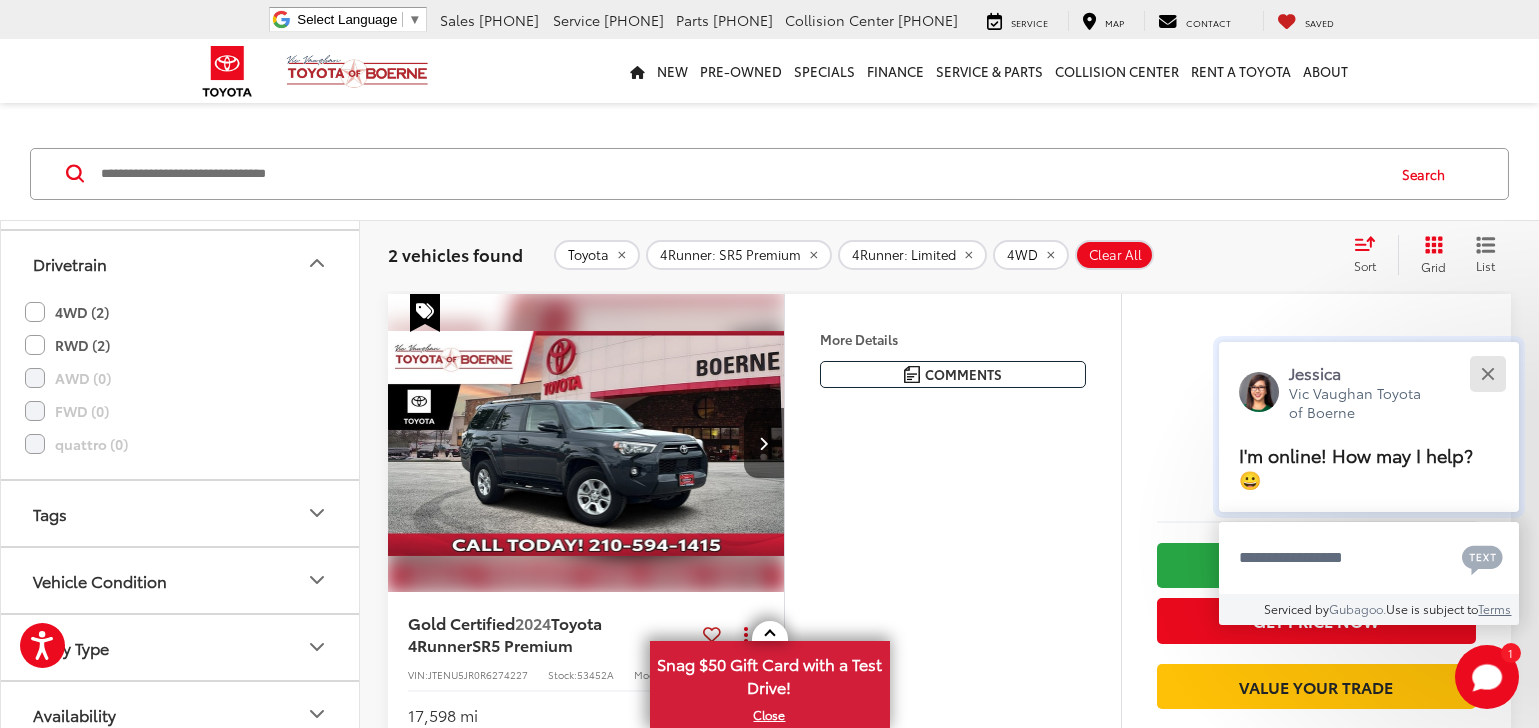 click at bounding box center [1487, 373] 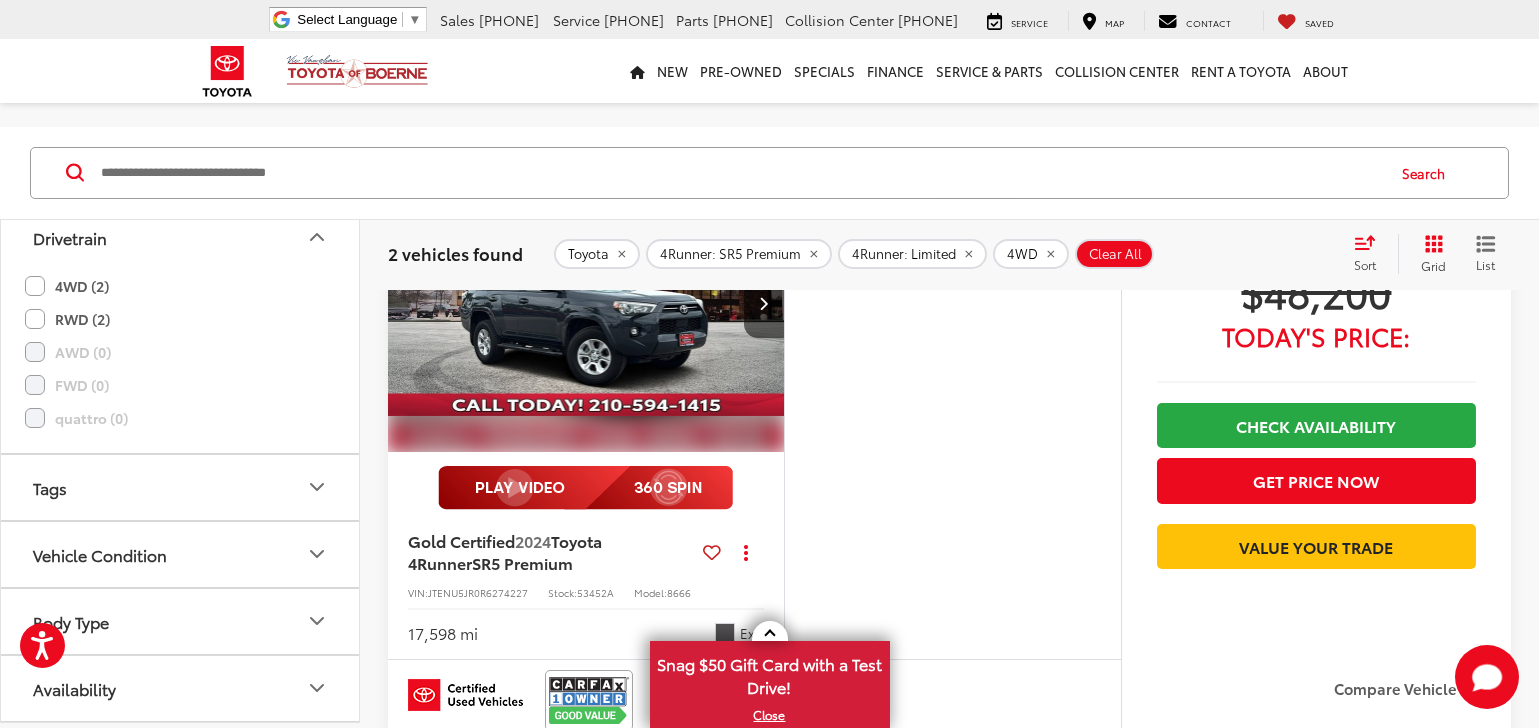 scroll, scrollTop: 130, scrollLeft: 0, axis: vertical 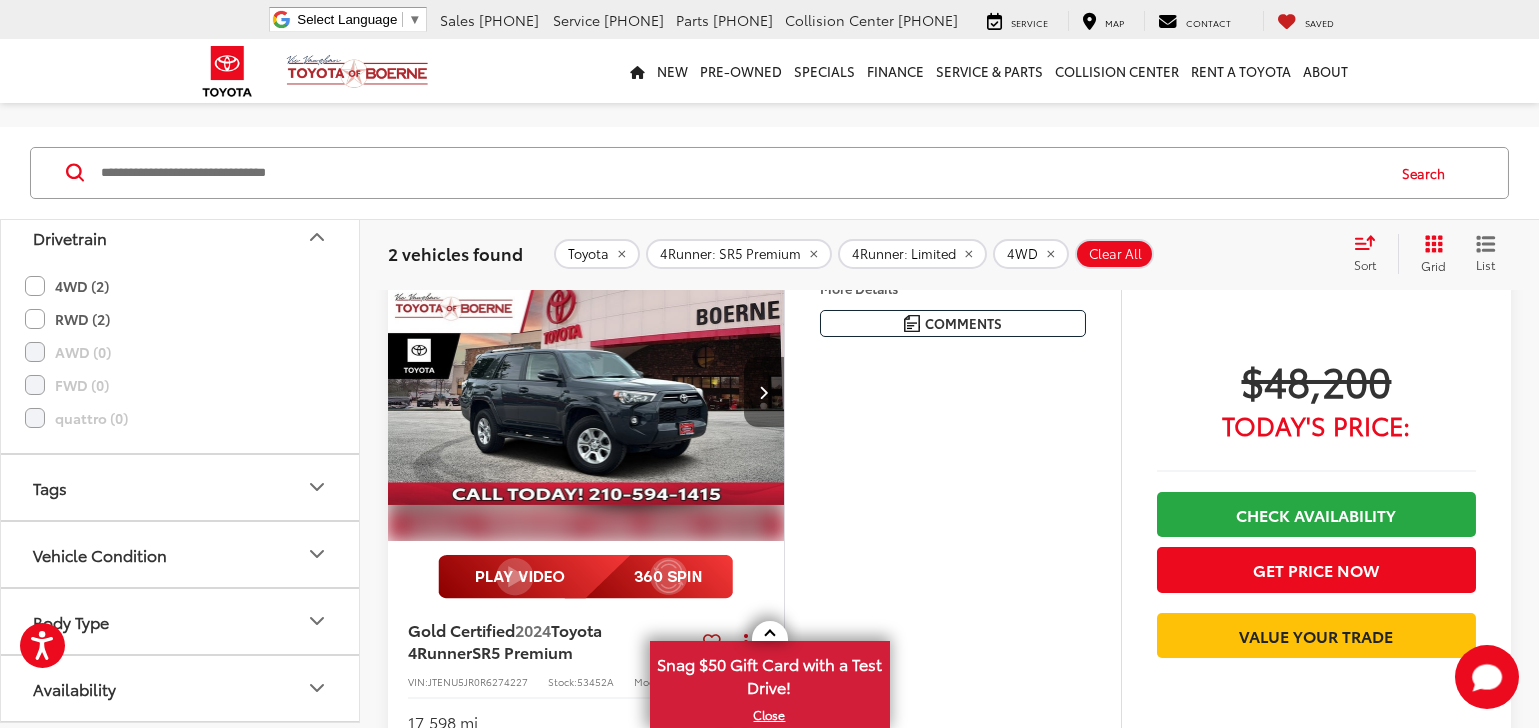 click at bounding box center (764, 392) 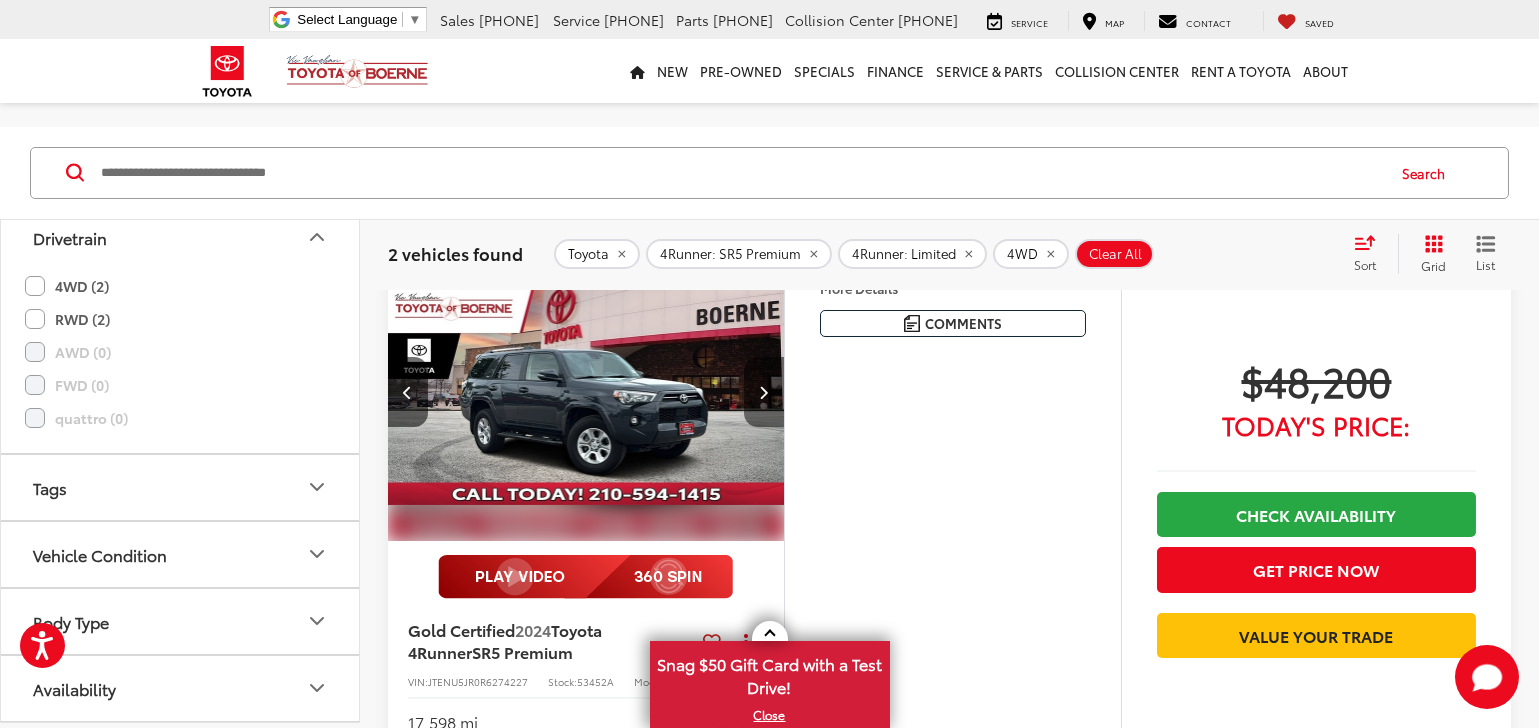 scroll, scrollTop: 0, scrollLeft: 399, axis: horizontal 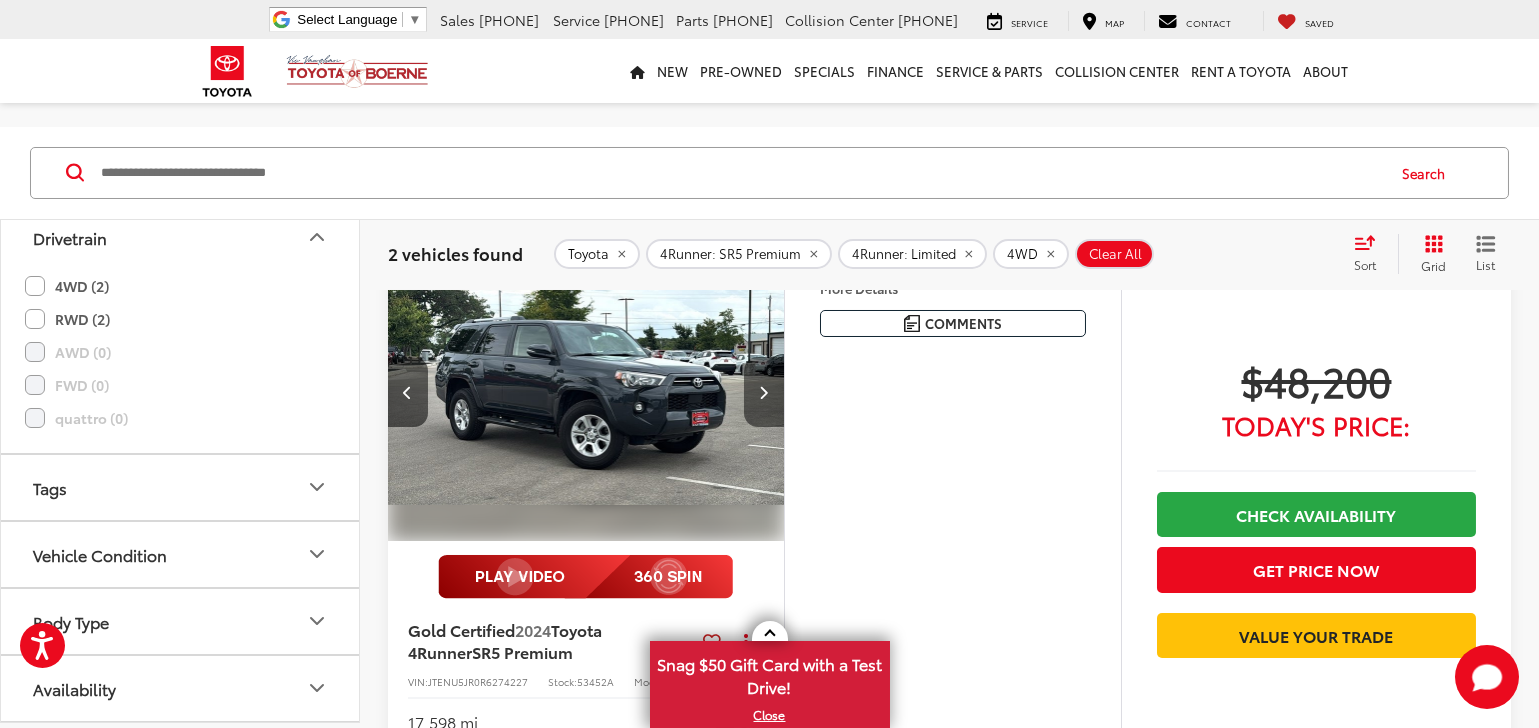 click at bounding box center [764, 392] 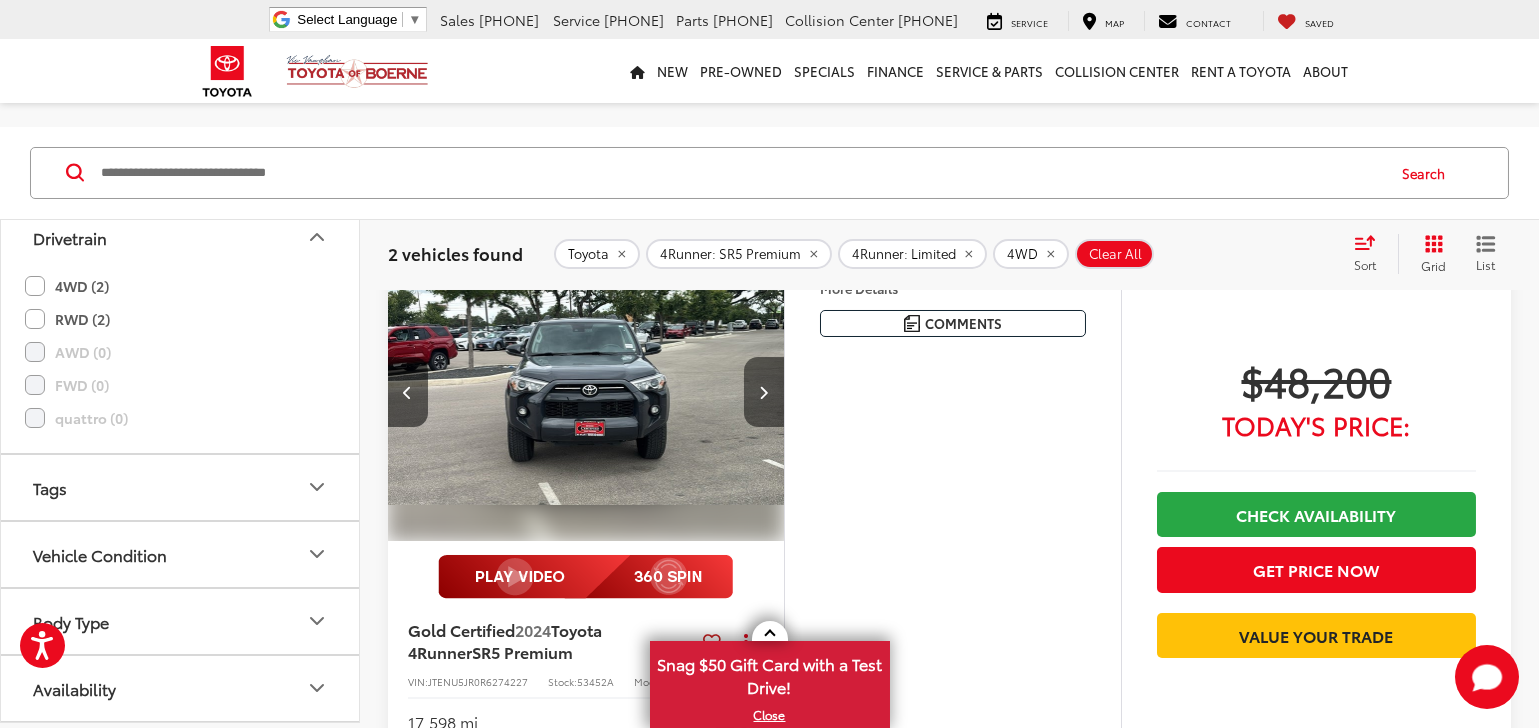 click at bounding box center (764, 392) 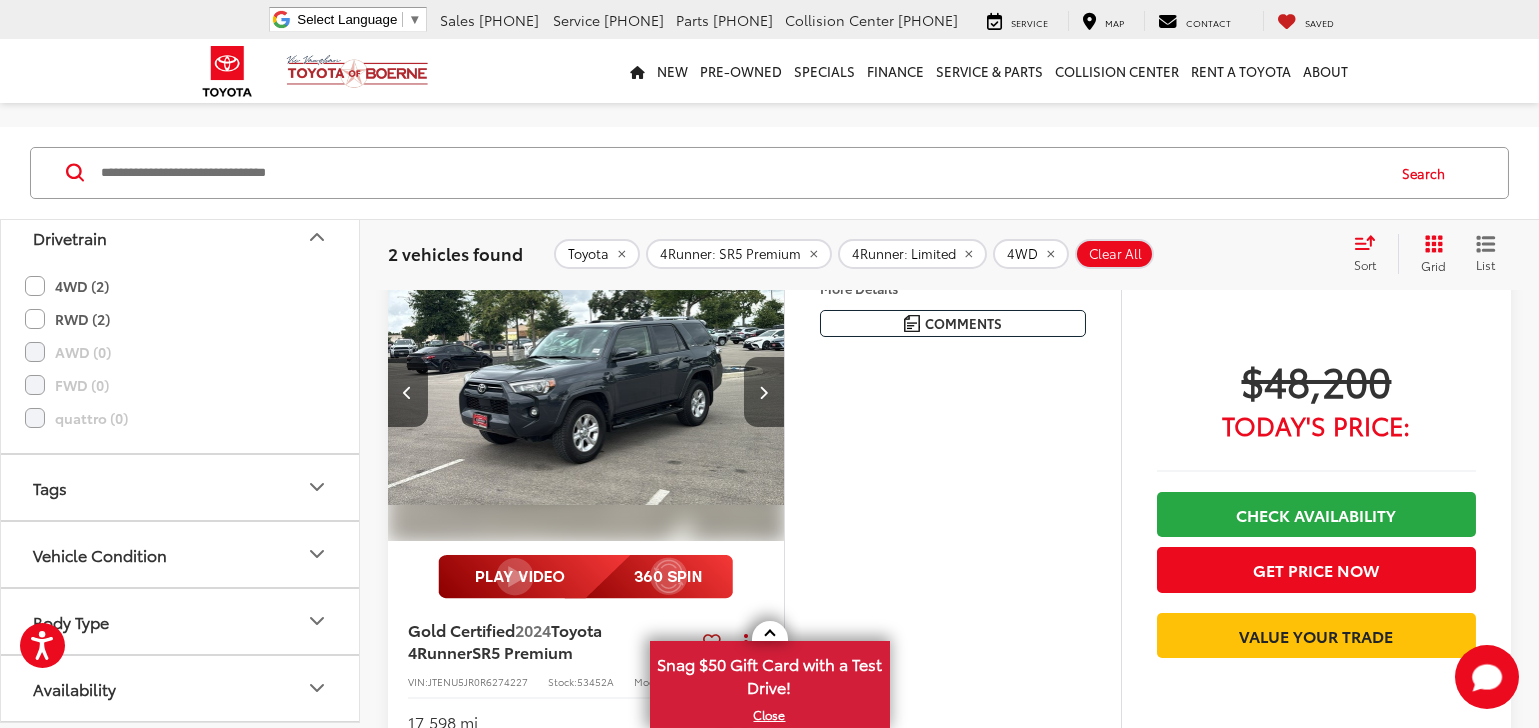 click at bounding box center [764, 392] 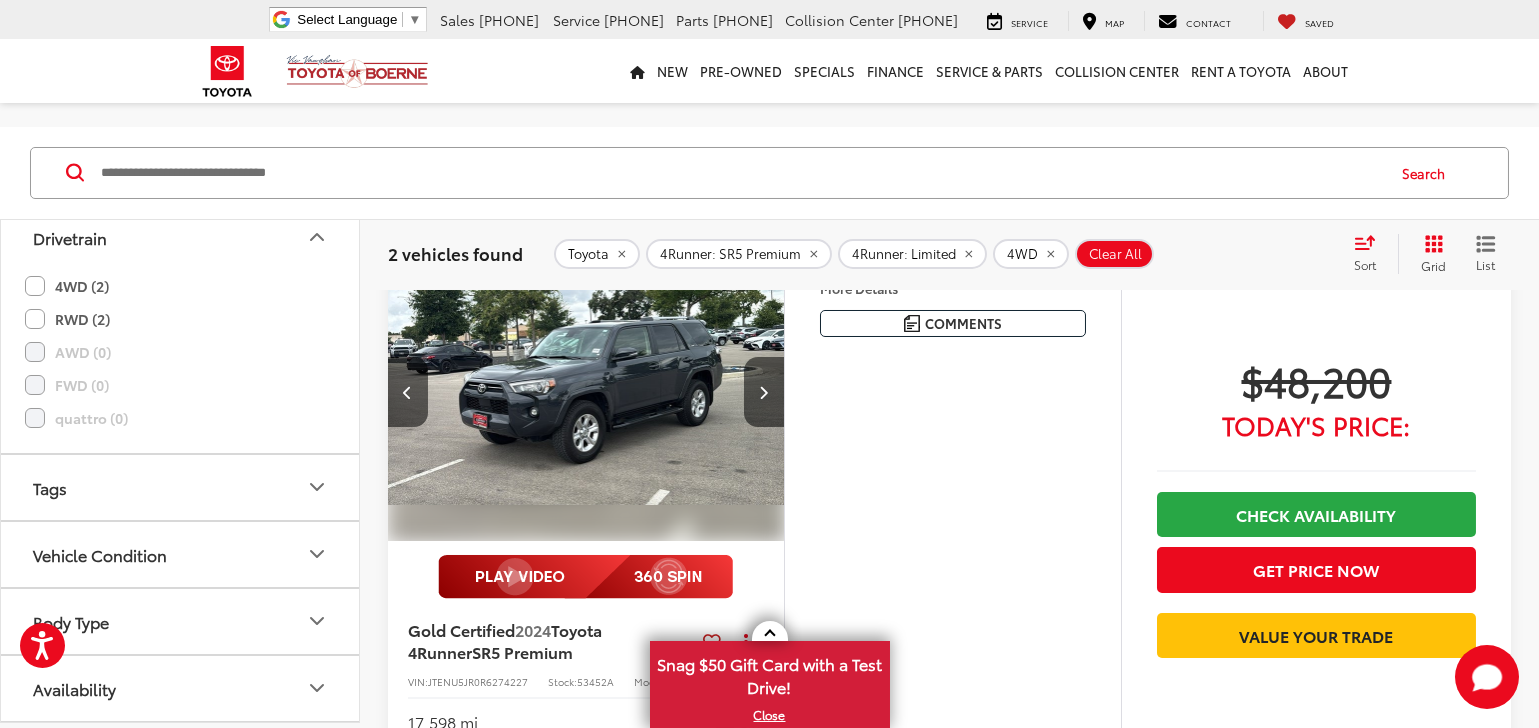 scroll, scrollTop: 0, scrollLeft: 1595, axis: horizontal 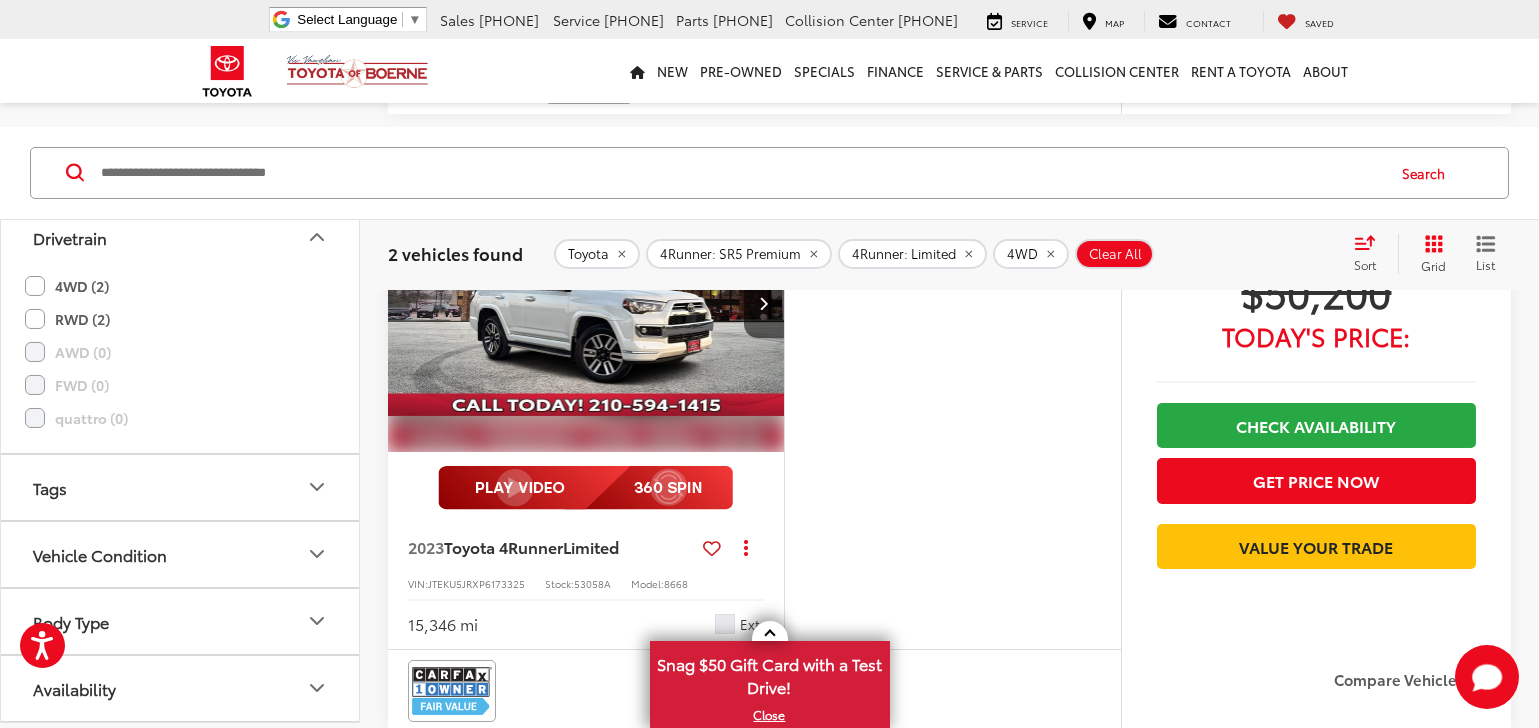 click at bounding box center [586, 303] 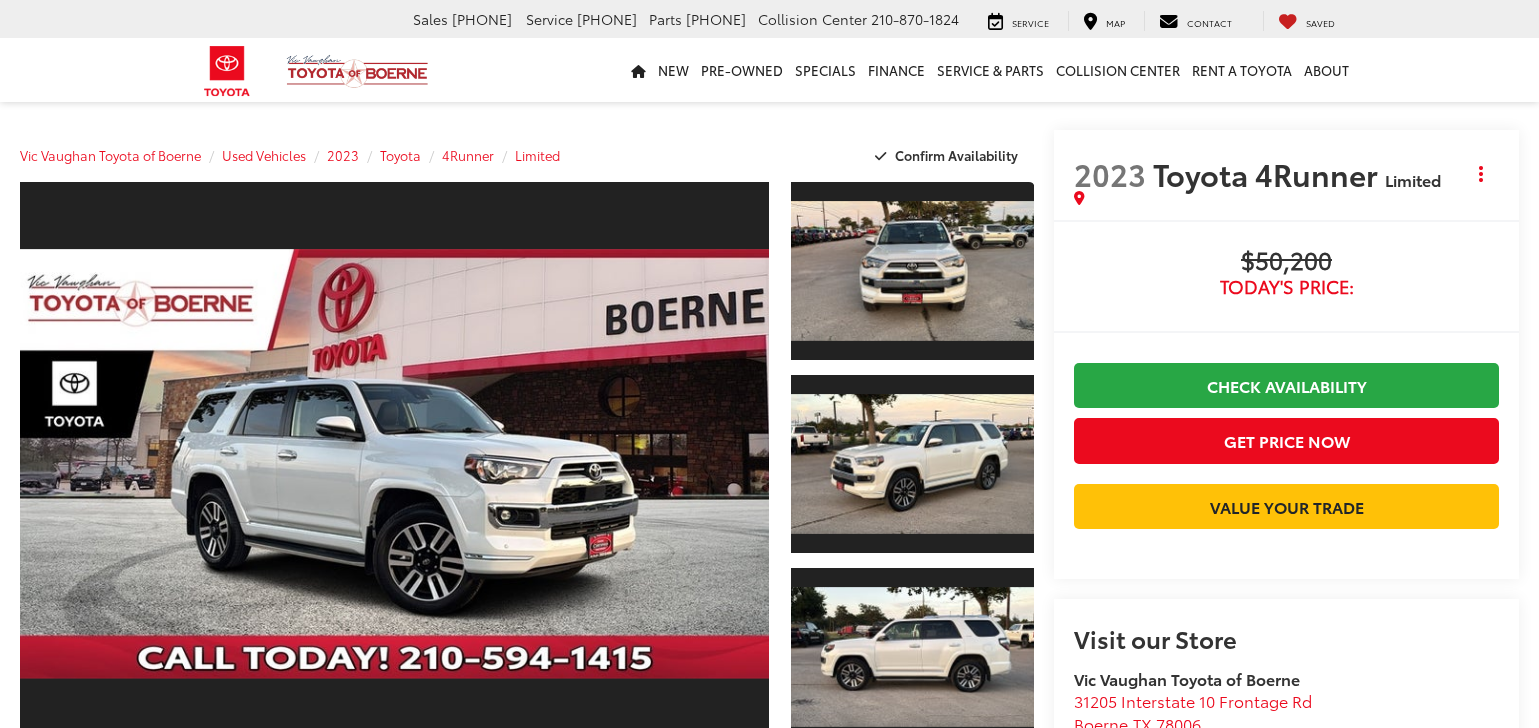 scroll, scrollTop: 0, scrollLeft: 0, axis: both 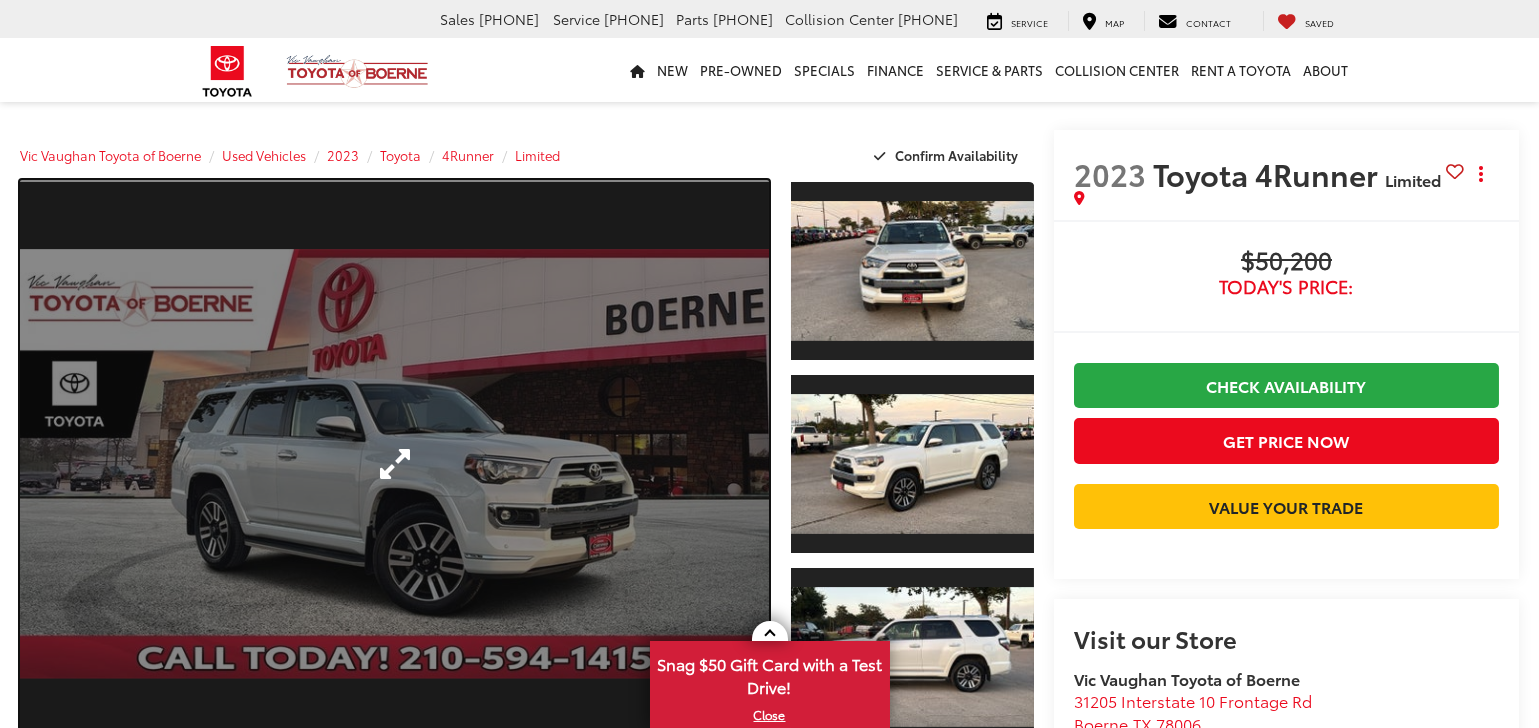 click at bounding box center [394, 464] 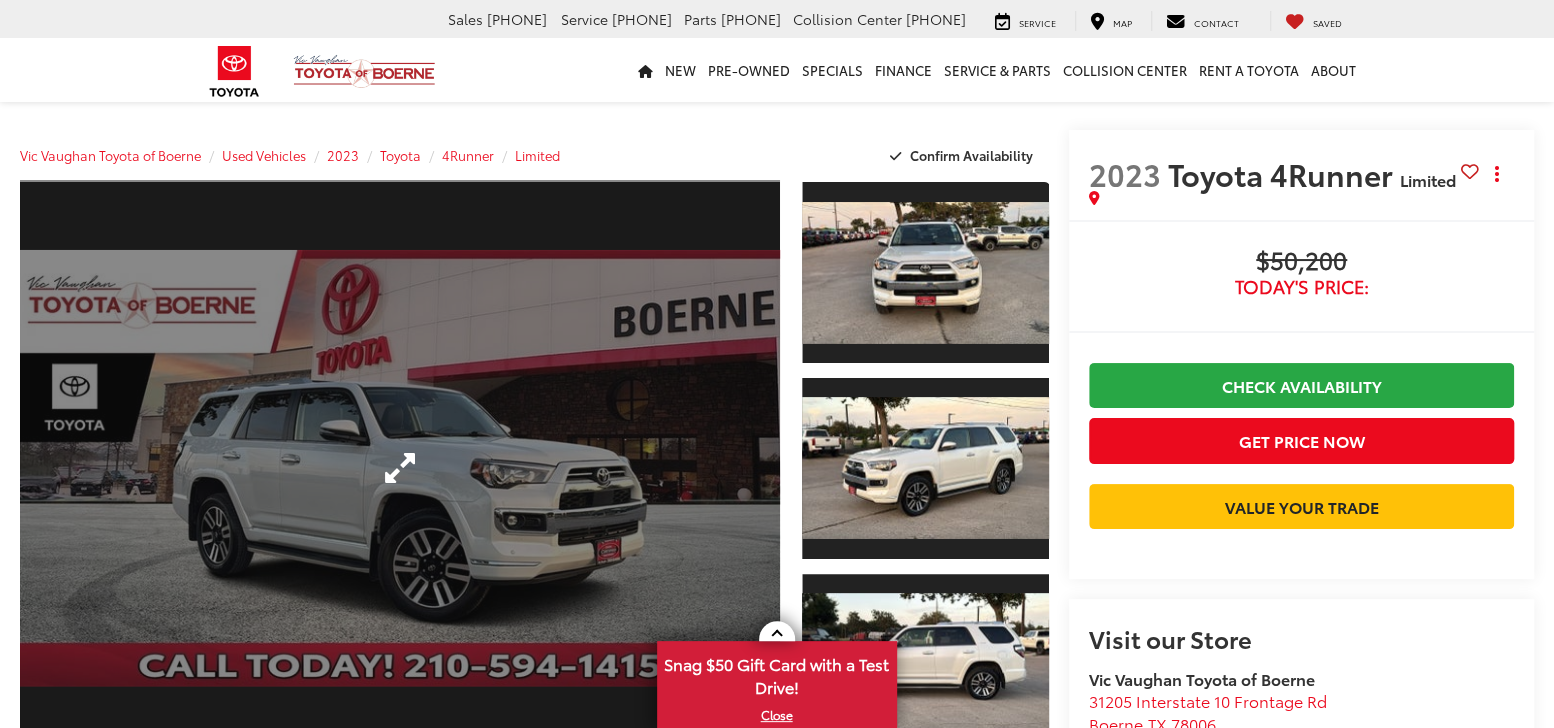 scroll, scrollTop: 0, scrollLeft: 0, axis: both 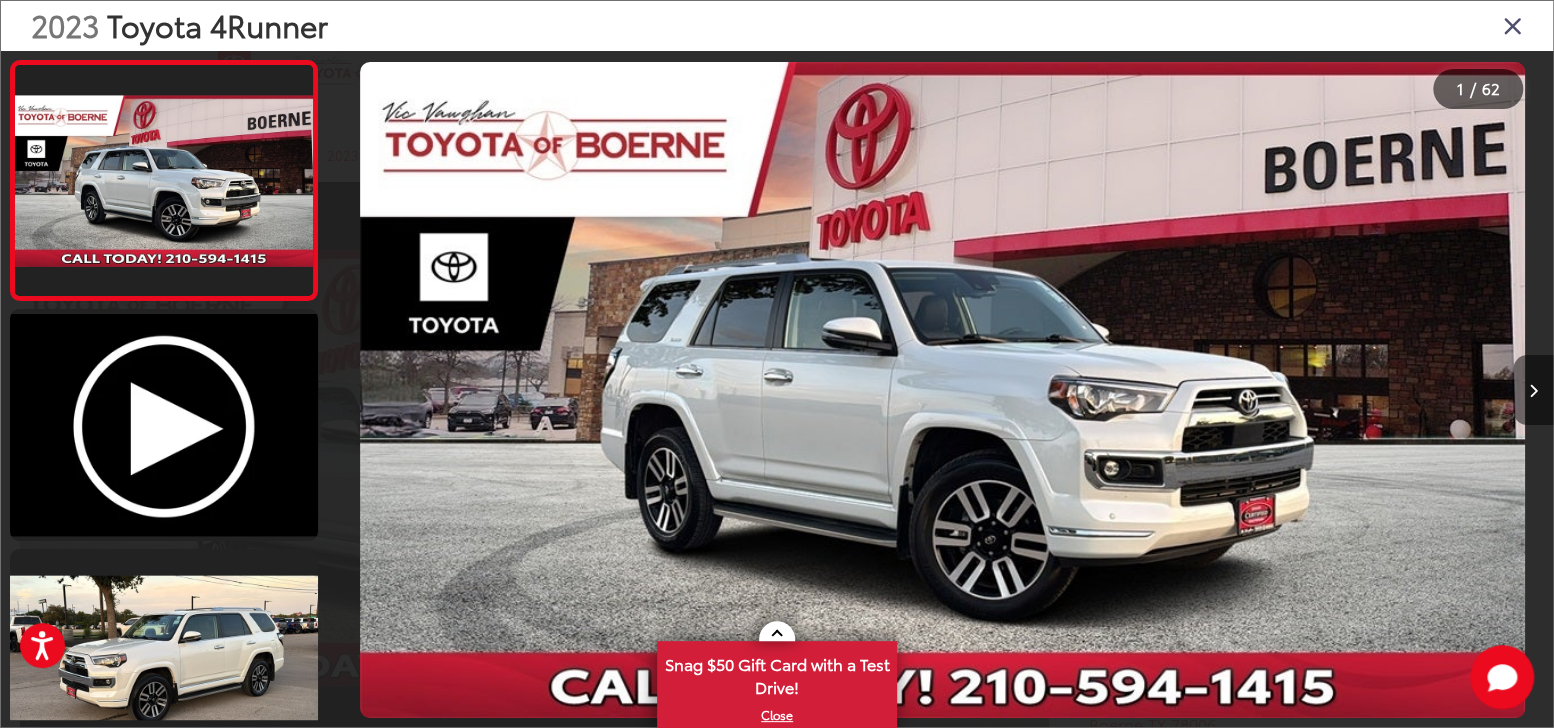 click at bounding box center (1533, 390) 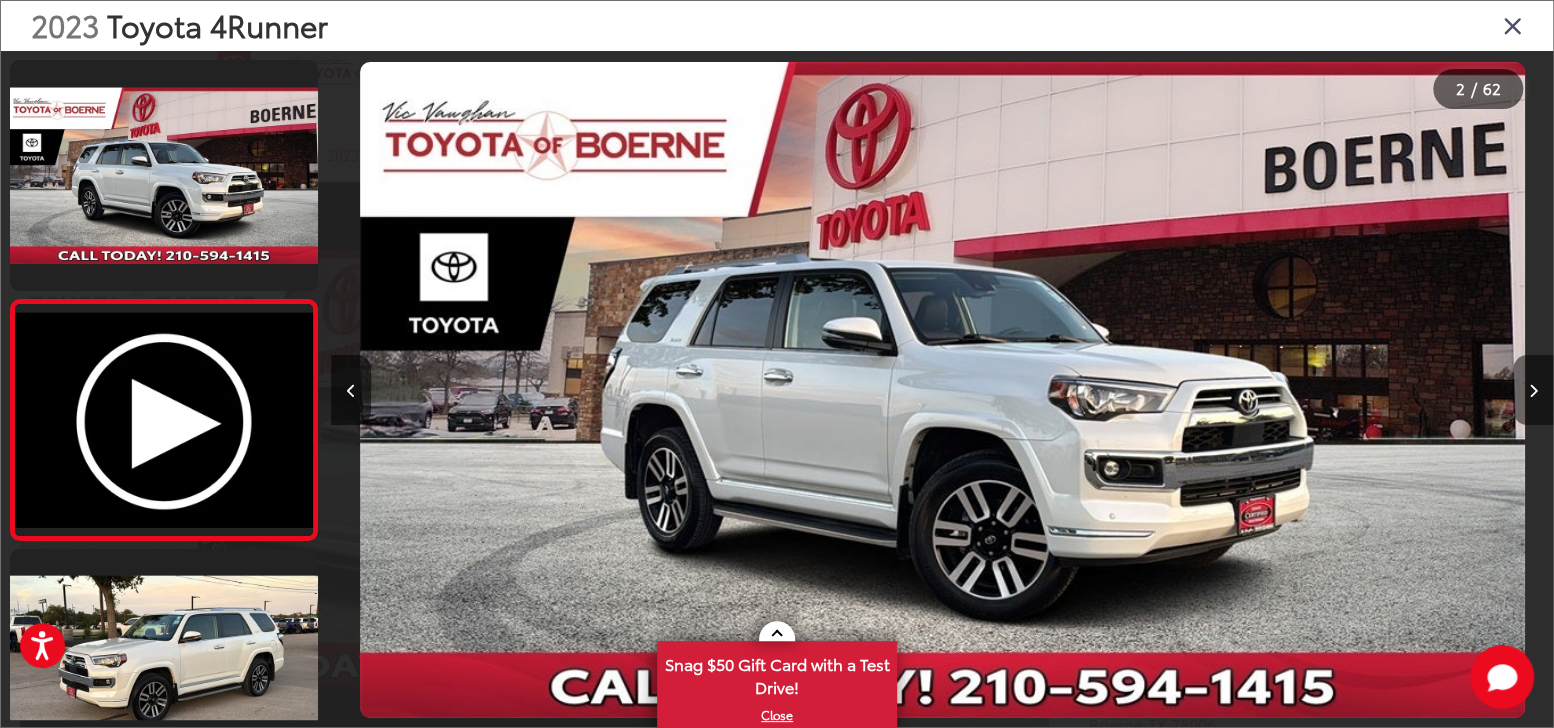 scroll, scrollTop: 0, scrollLeft: 1221, axis: horizontal 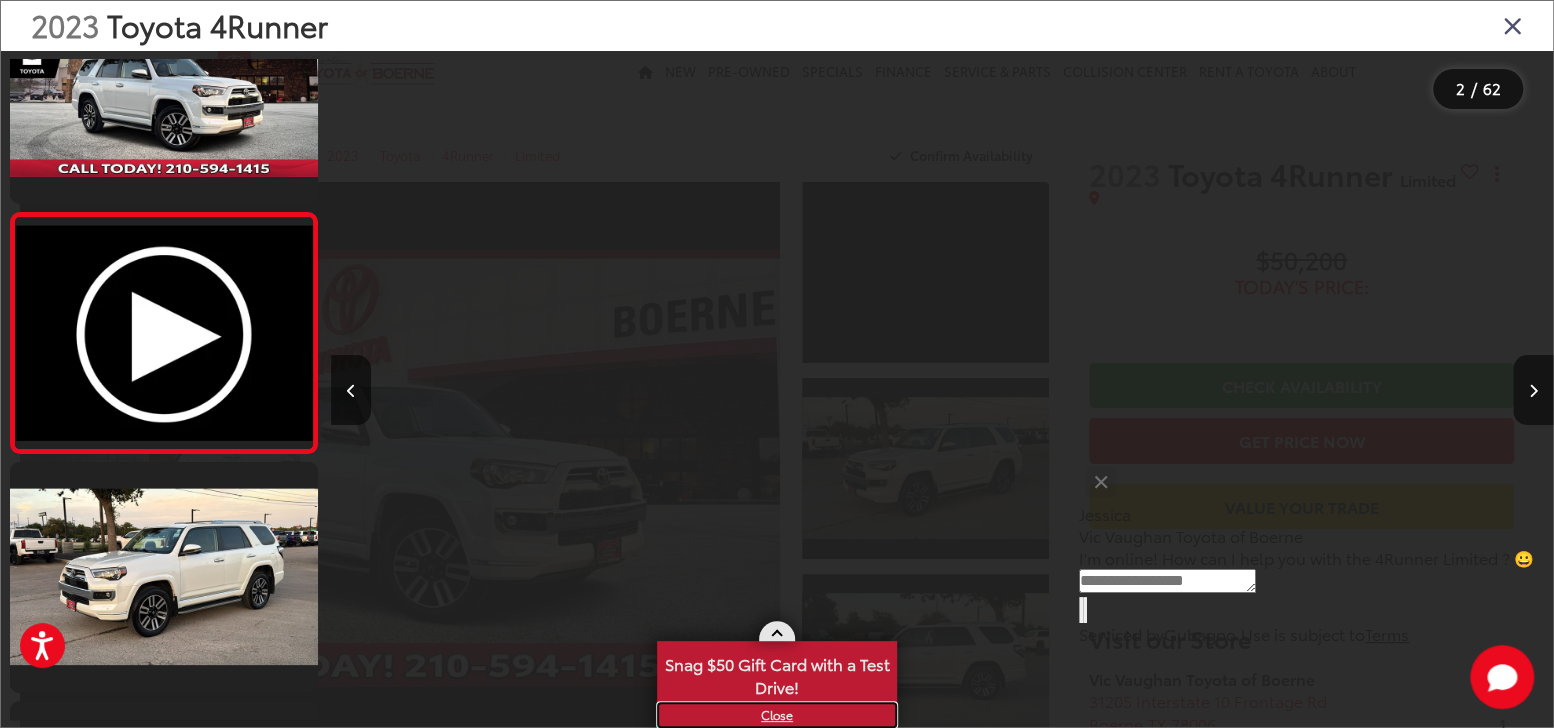 click on "X" at bounding box center (777, 715) 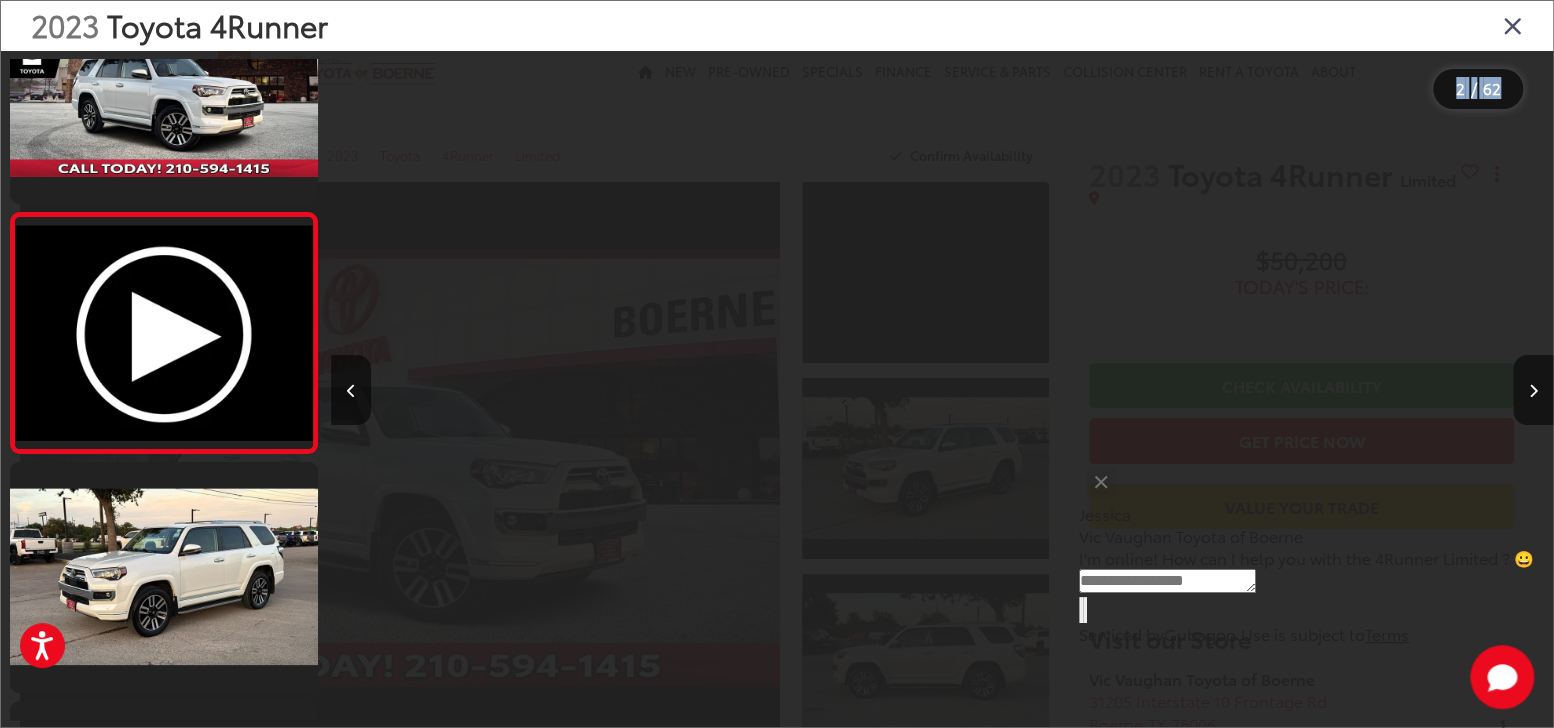 drag, startPoint x: 1516, startPoint y: 113, endPoint x: 1517, endPoint y: 100, distance: 13.038404 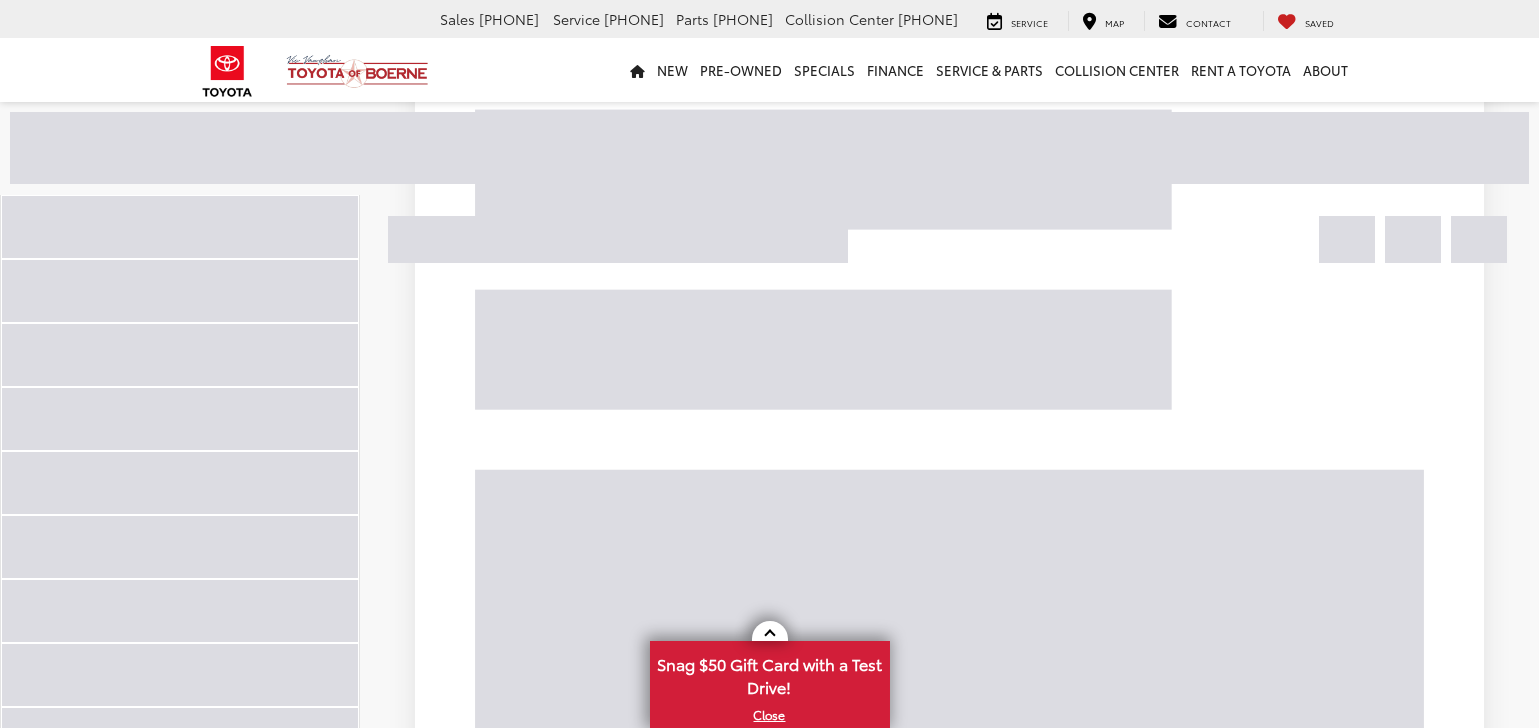 scroll, scrollTop: 1599, scrollLeft: 0, axis: vertical 